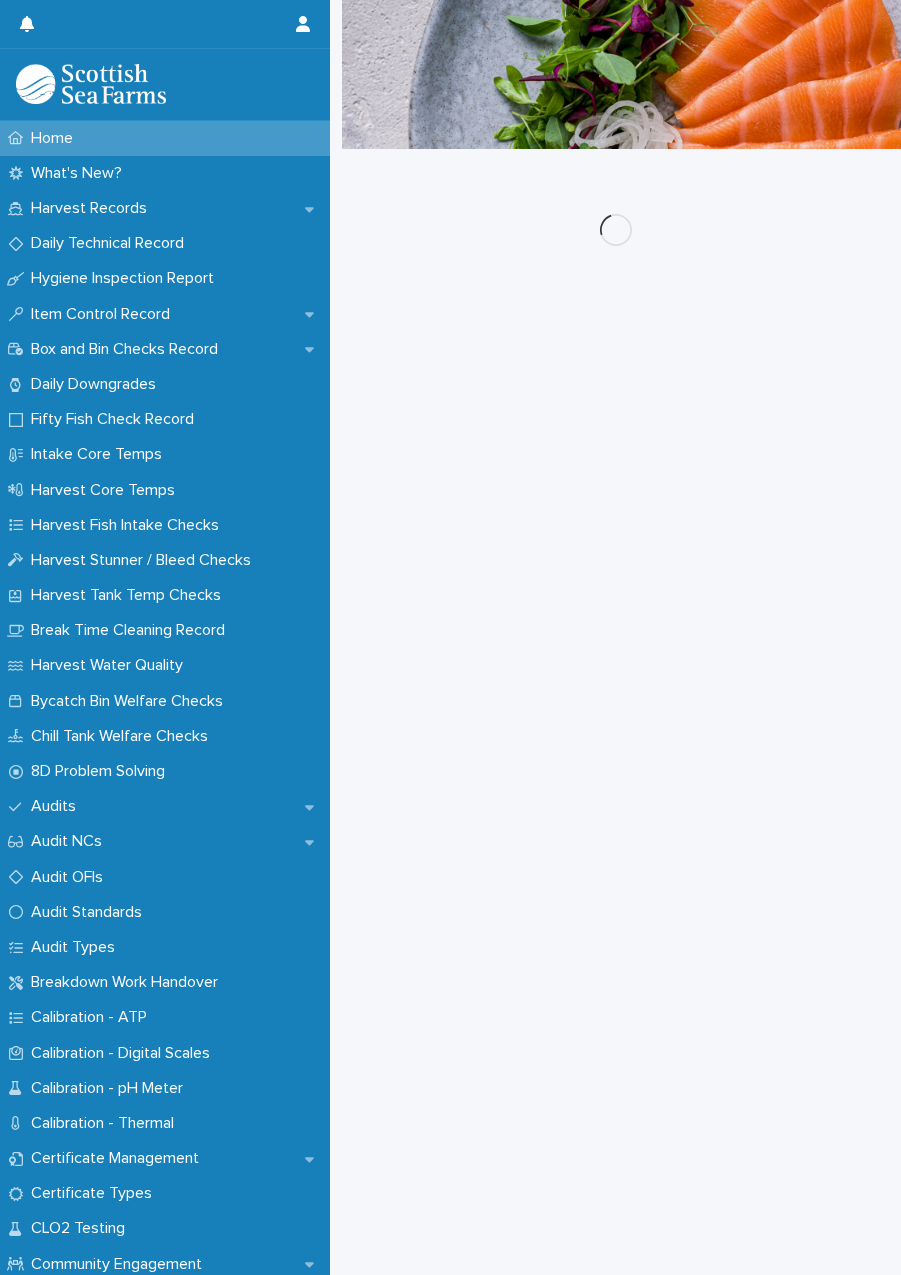 scroll, scrollTop: 0, scrollLeft: 0, axis: both 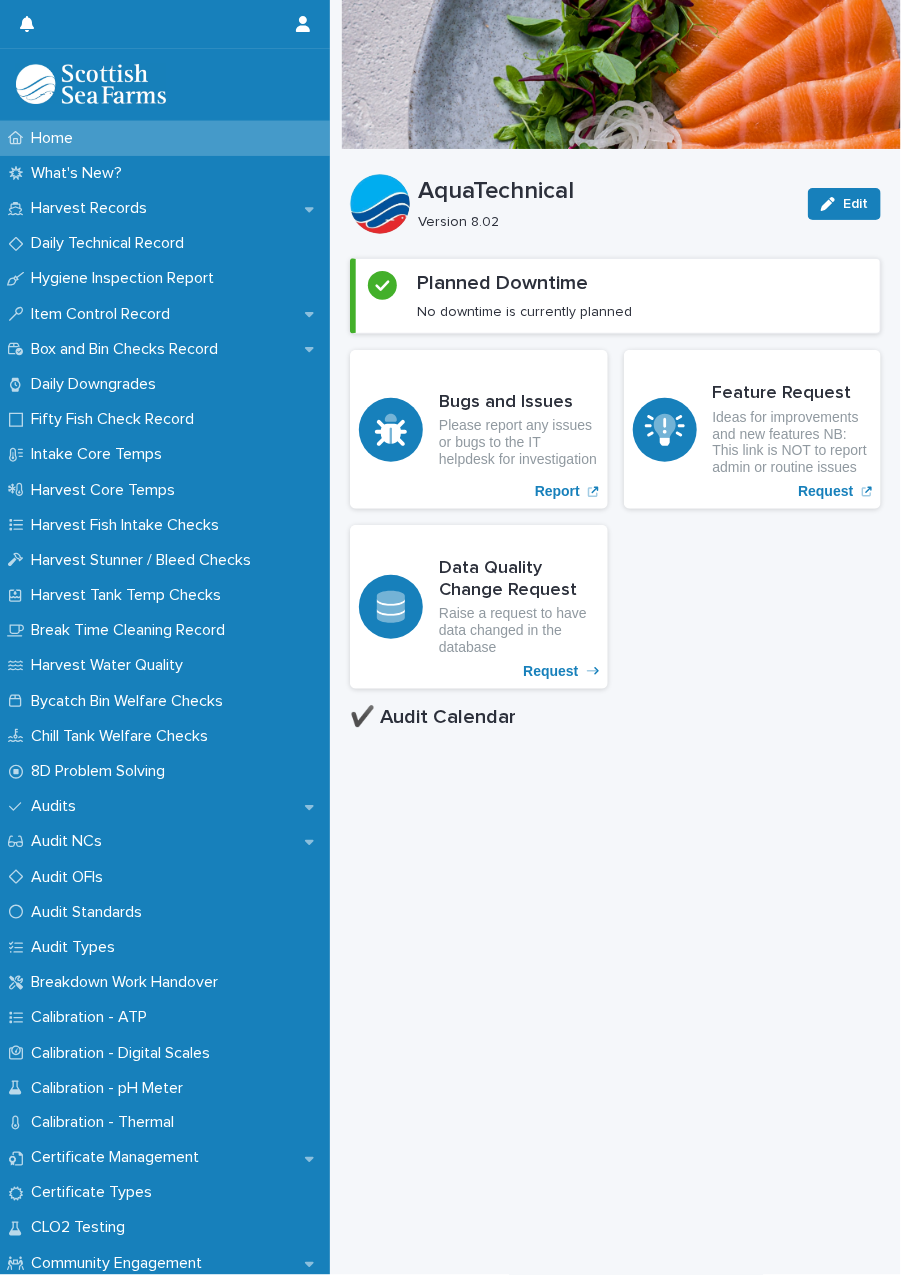 click on "Harvest Records" at bounding box center [93, 208] 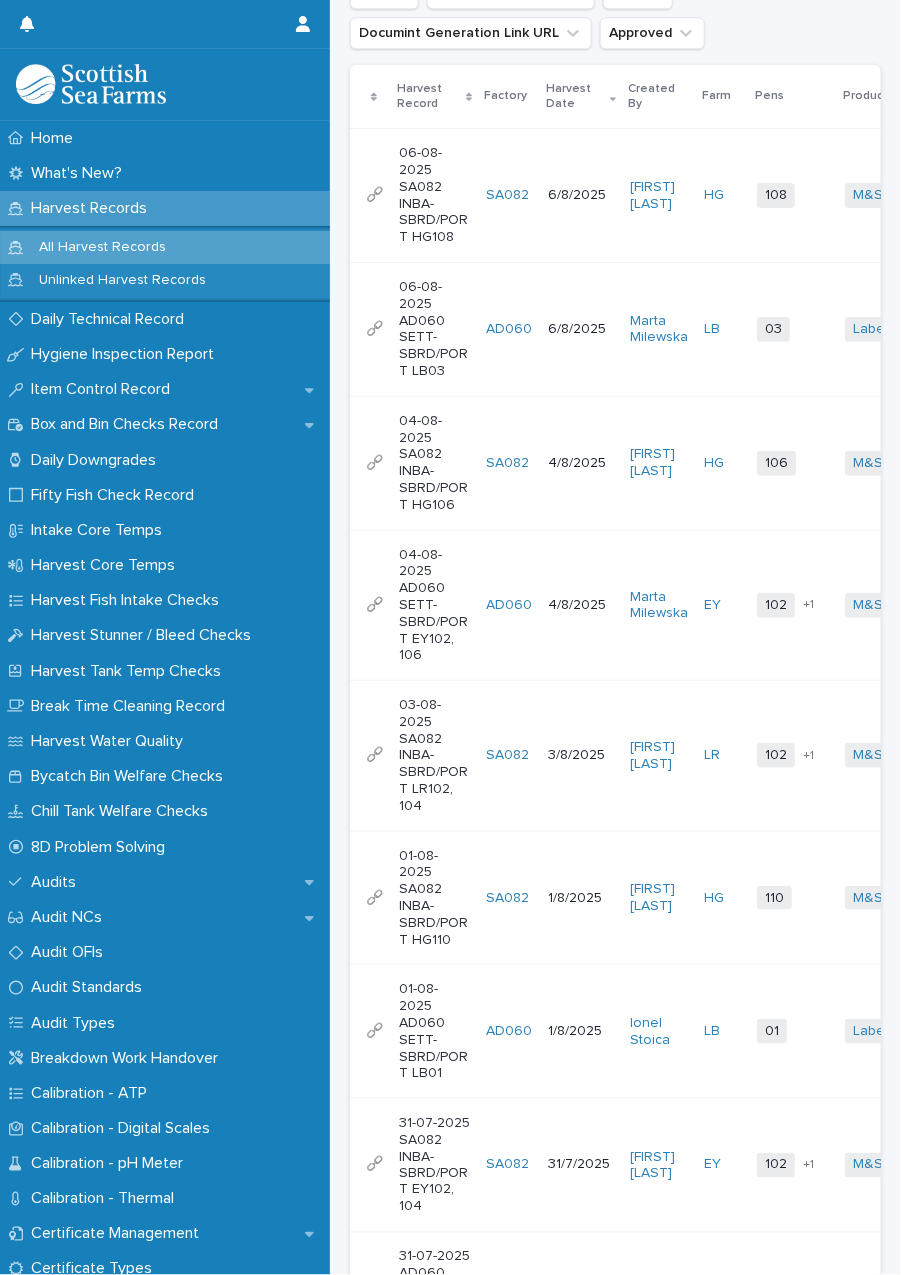 scroll, scrollTop: 1515, scrollLeft: 0, axis: vertical 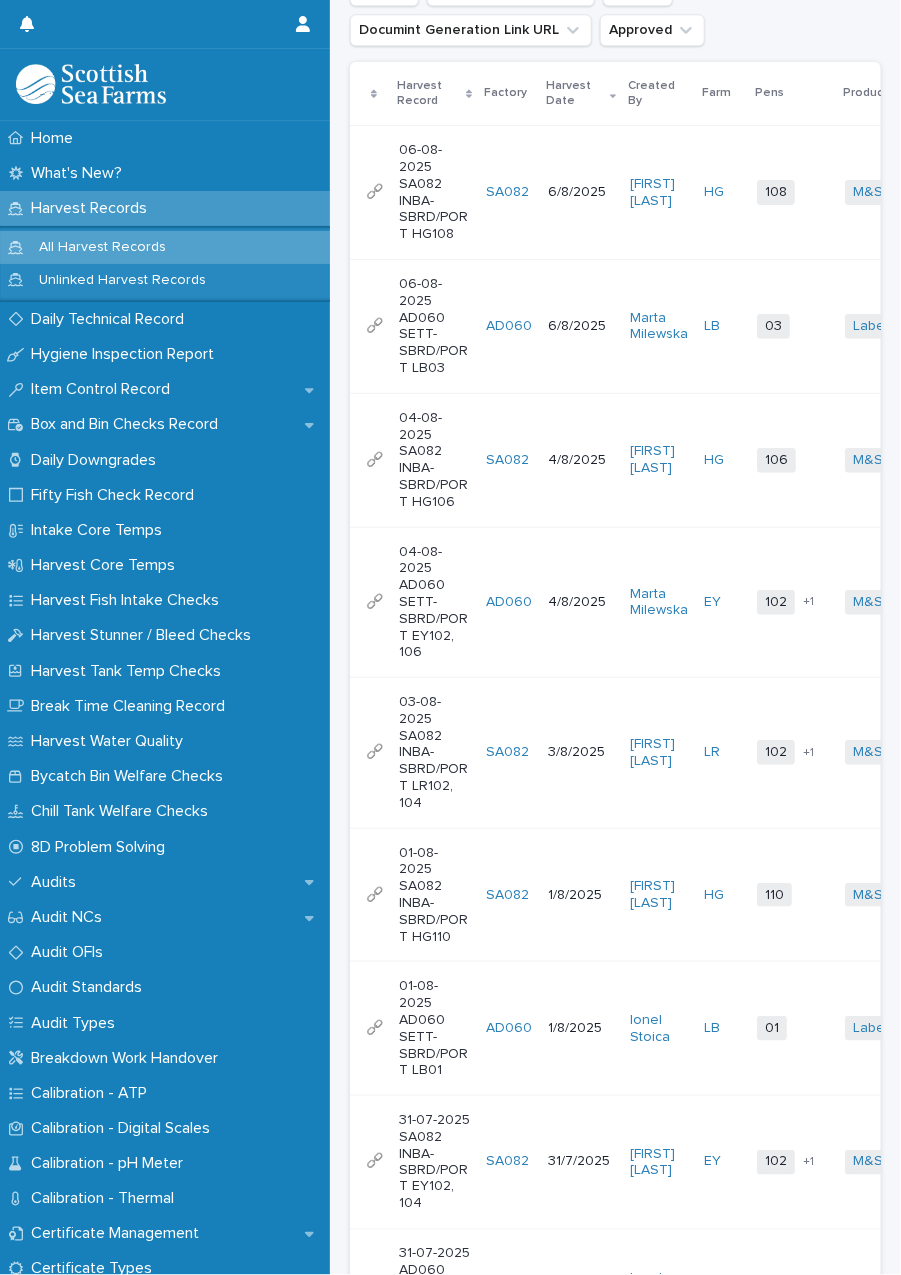 click on "6/8/2025" at bounding box center (581, 326) 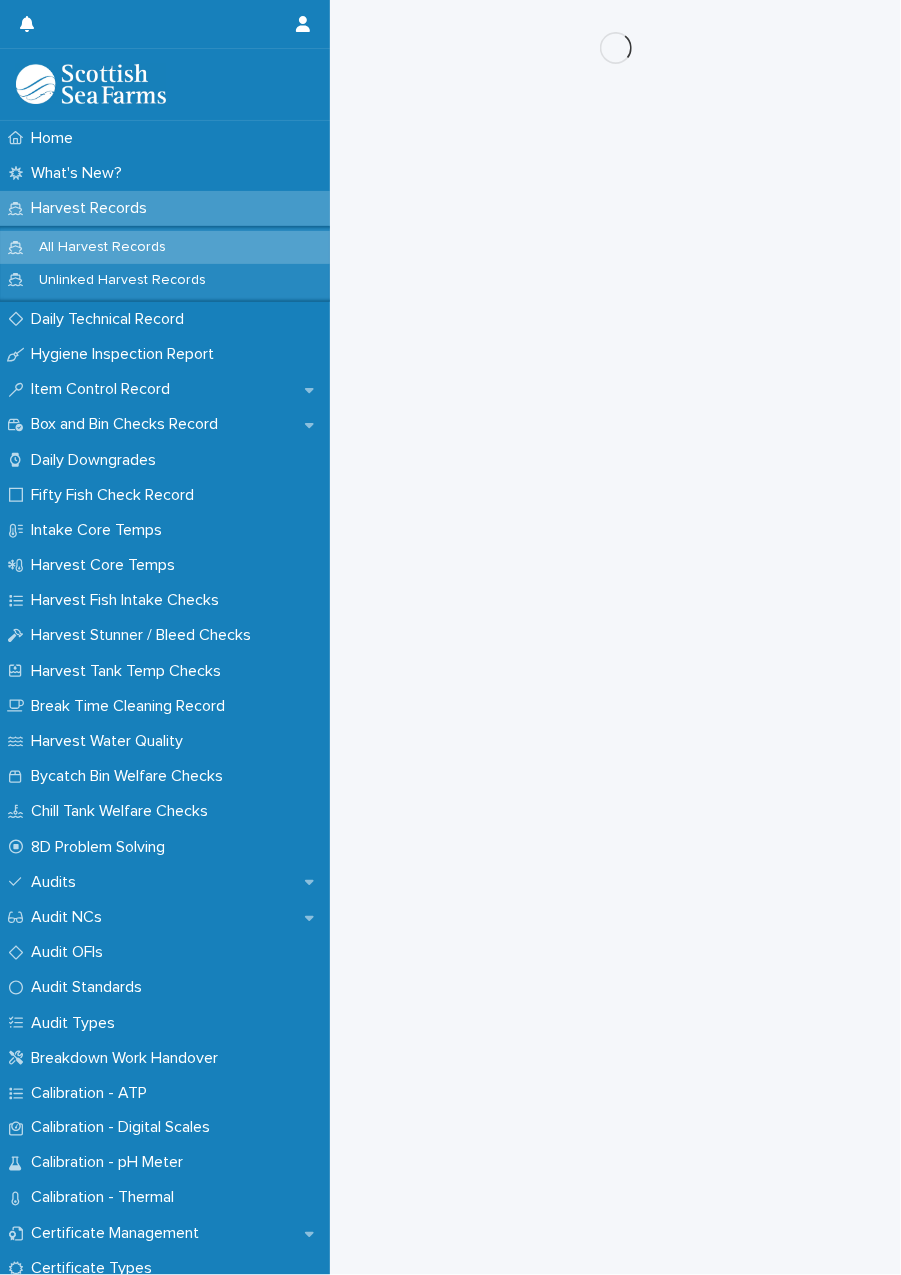 scroll, scrollTop: 0, scrollLeft: 0, axis: both 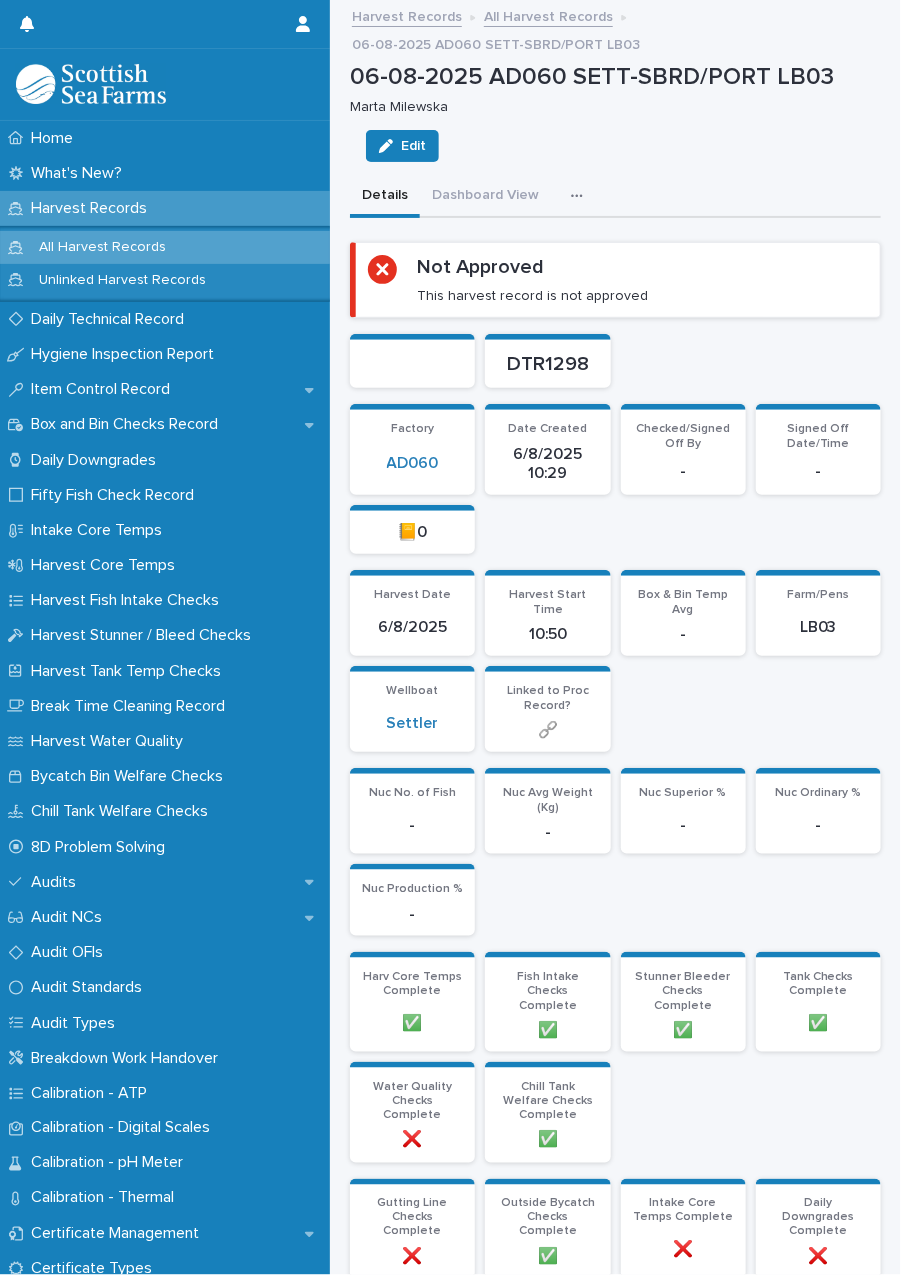 click at bounding box center [581, 196] 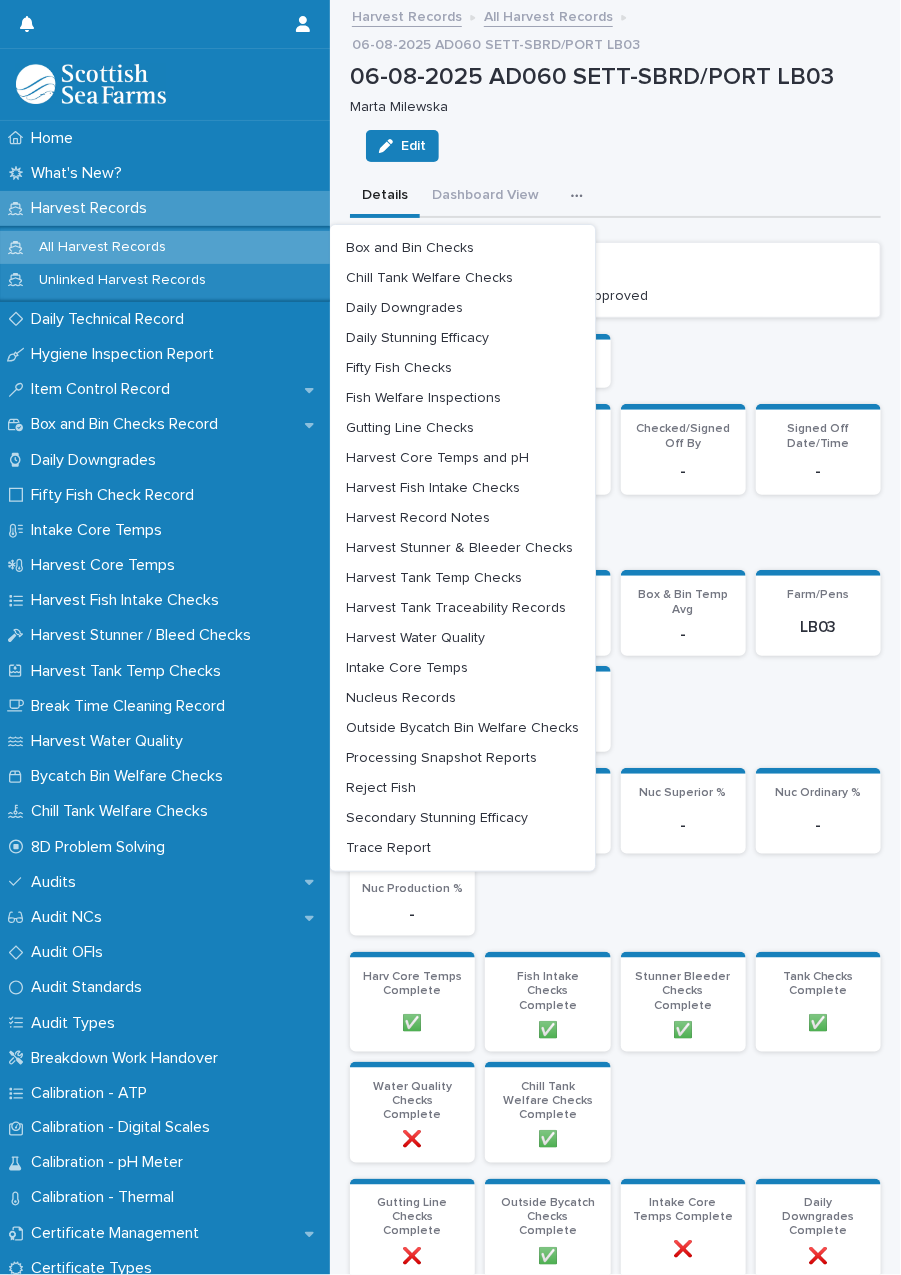 click on "Fifty Fish Checks" at bounding box center [399, 368] 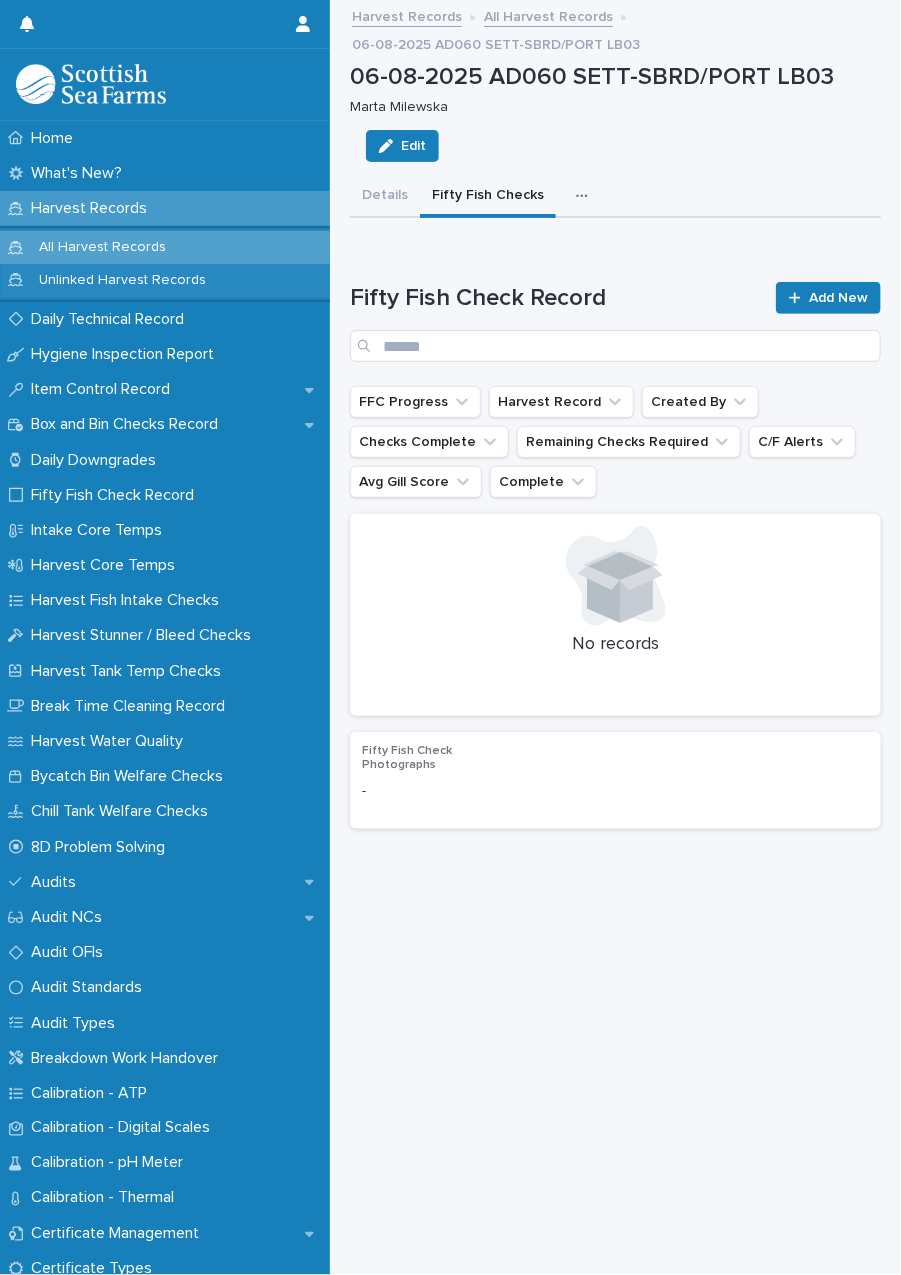 click on "Add New" at bounding box center (838, 298) 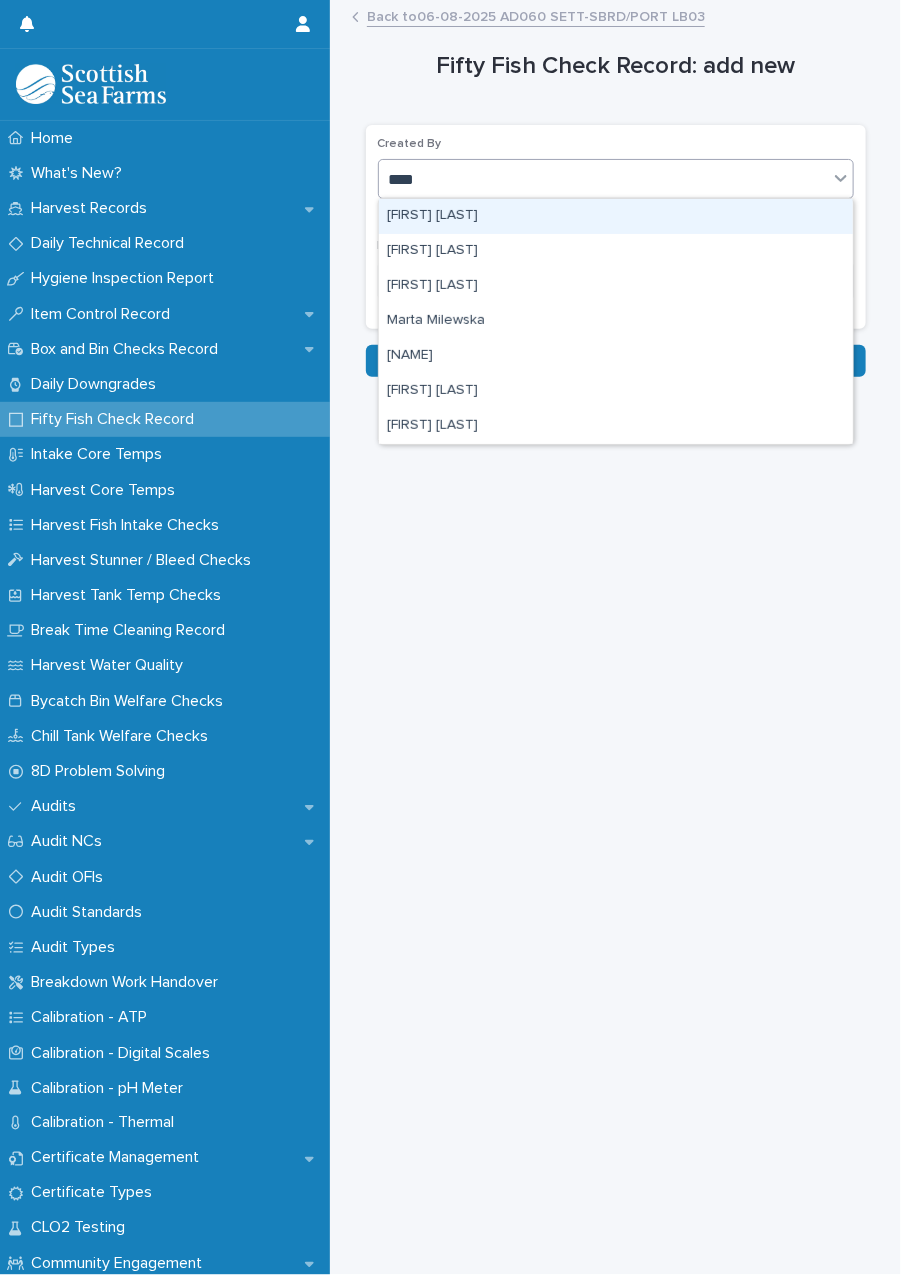 click on "Marta Milewska" at bounding box center [616, 321] 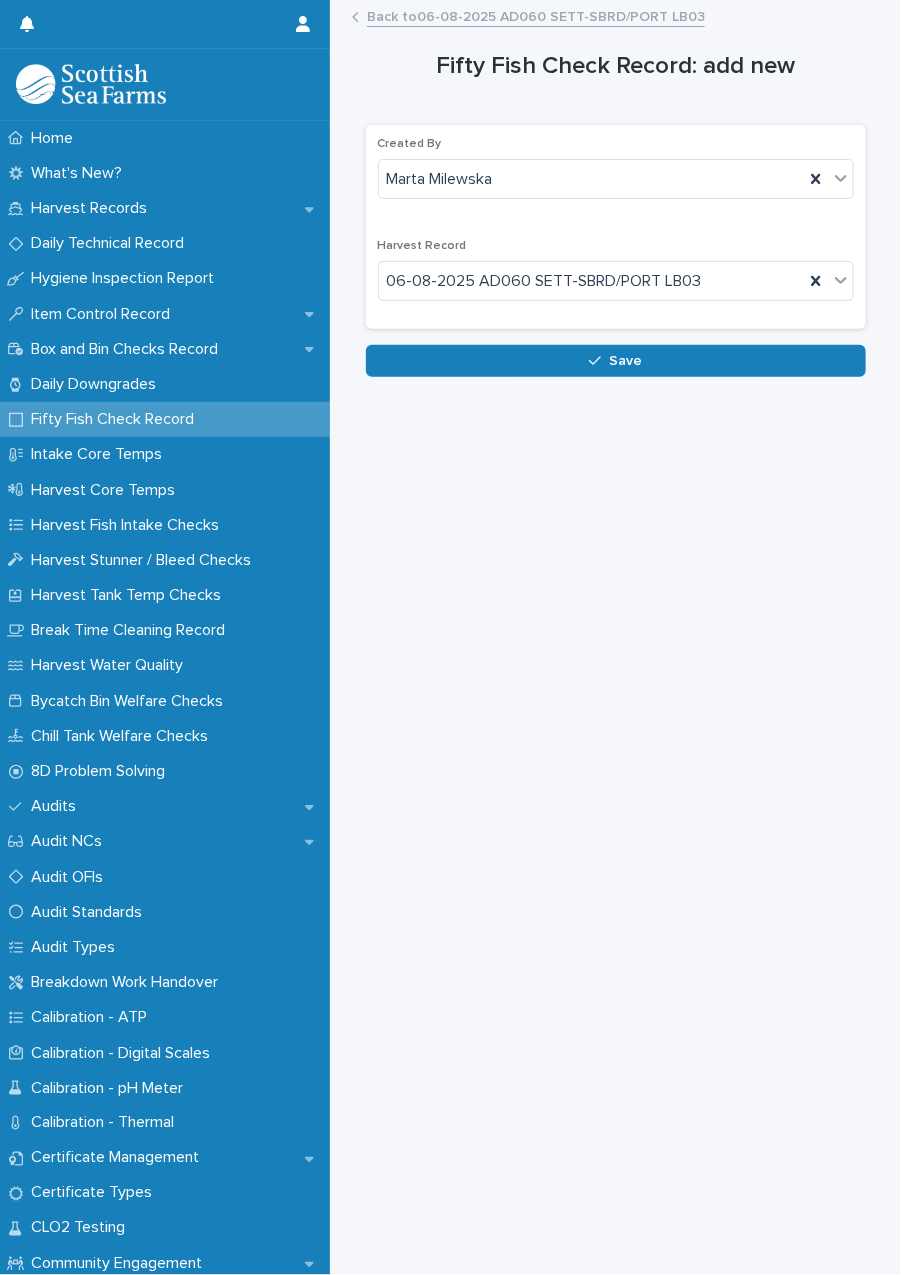 click on "Save" at bounding box center [625, 361] 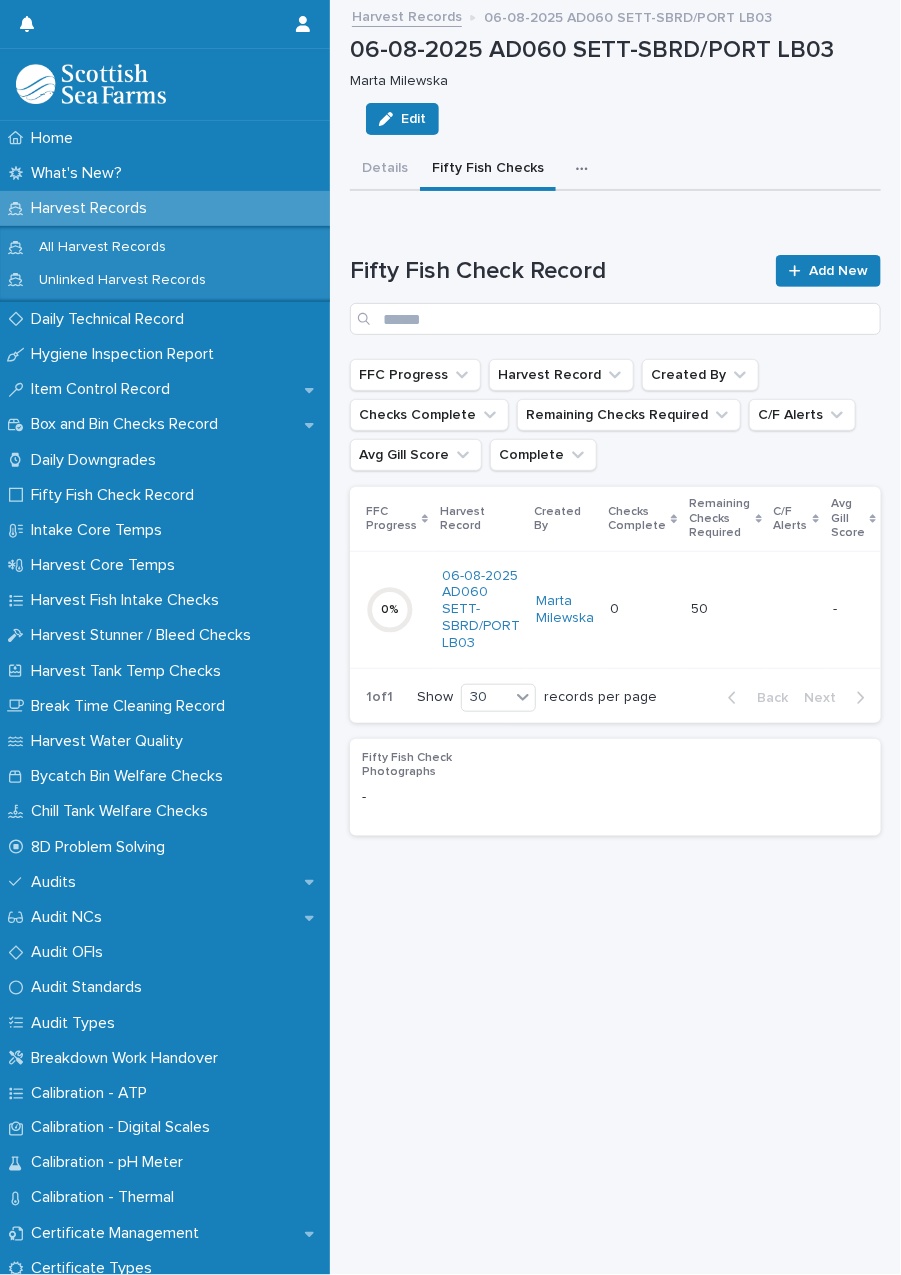 click on "0 0" at bounding box center (642, 609) 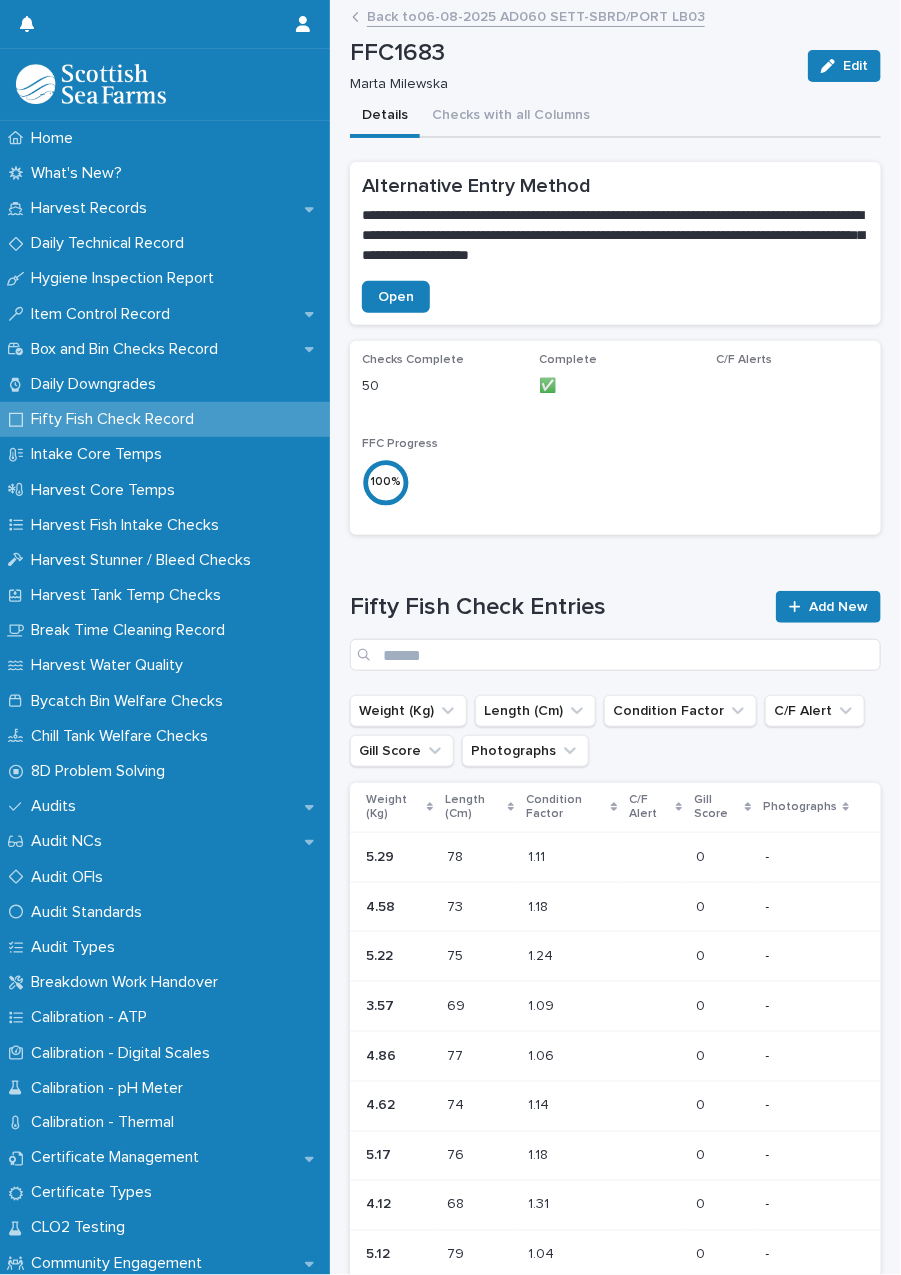 click on "Back to  [DATE] AD060 SETT-SBRD/PORT LB03" at bounding box center (536, 15) 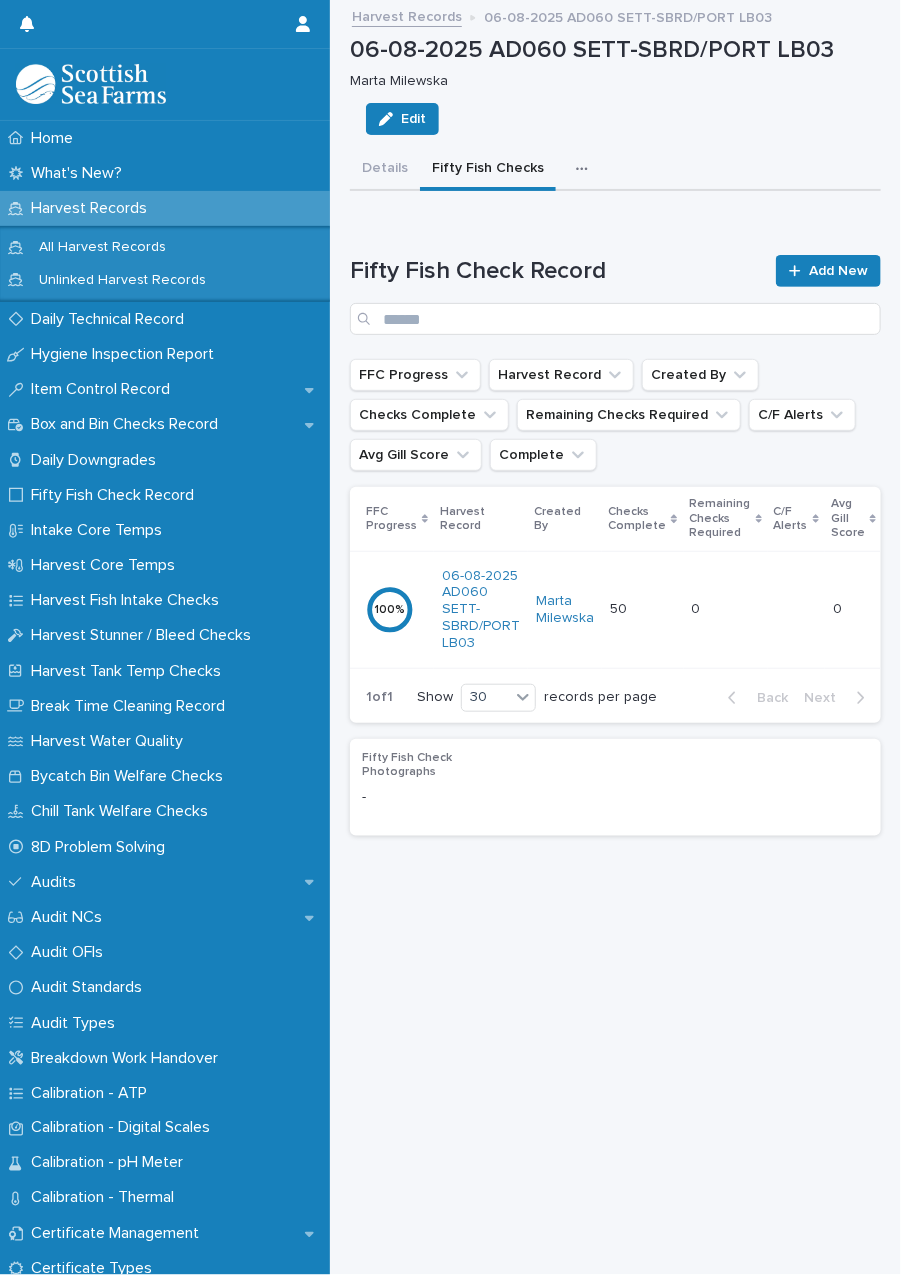 click at bounding box center (586, 169) 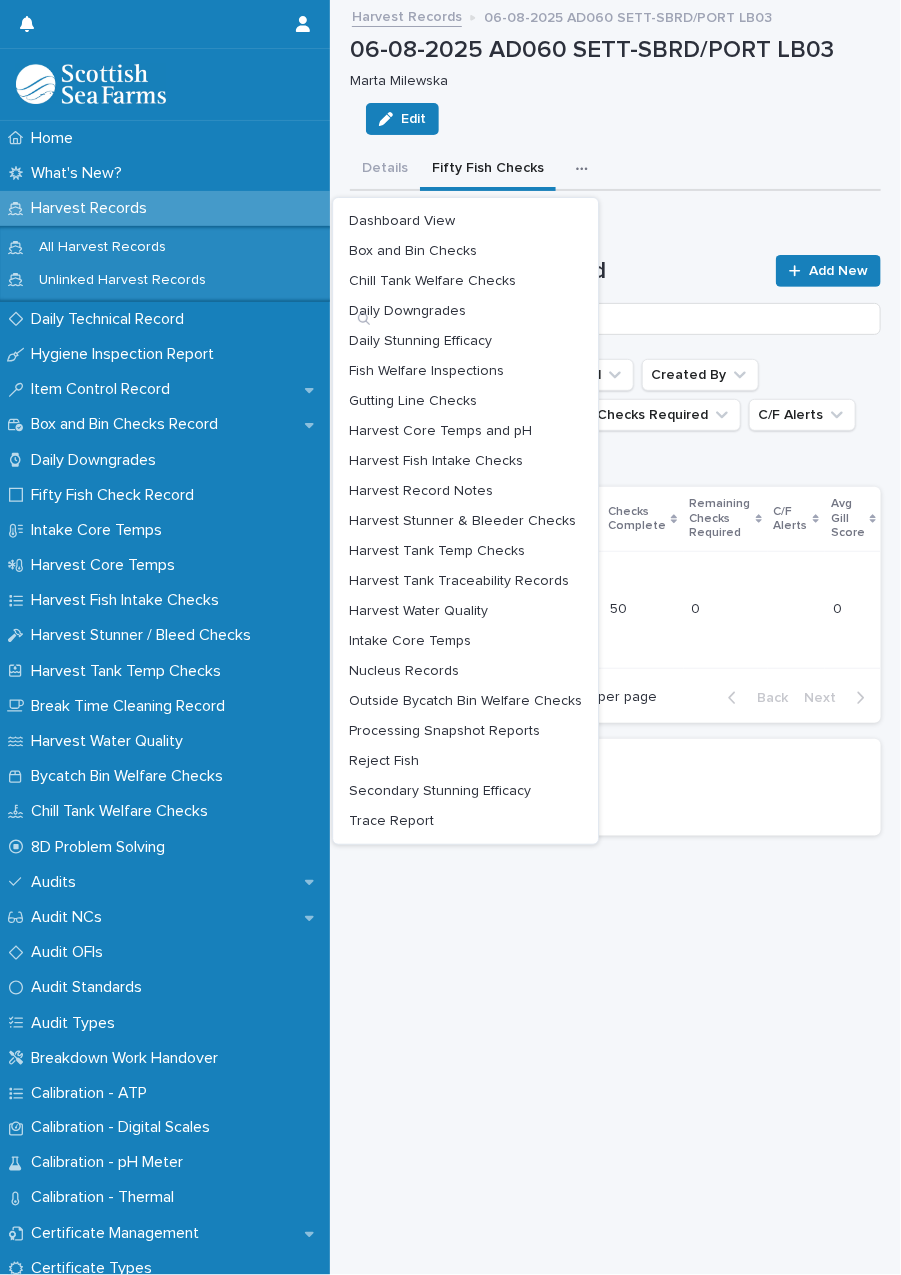 click on "Gutting Line Checks" at bounding box center [413, 401] 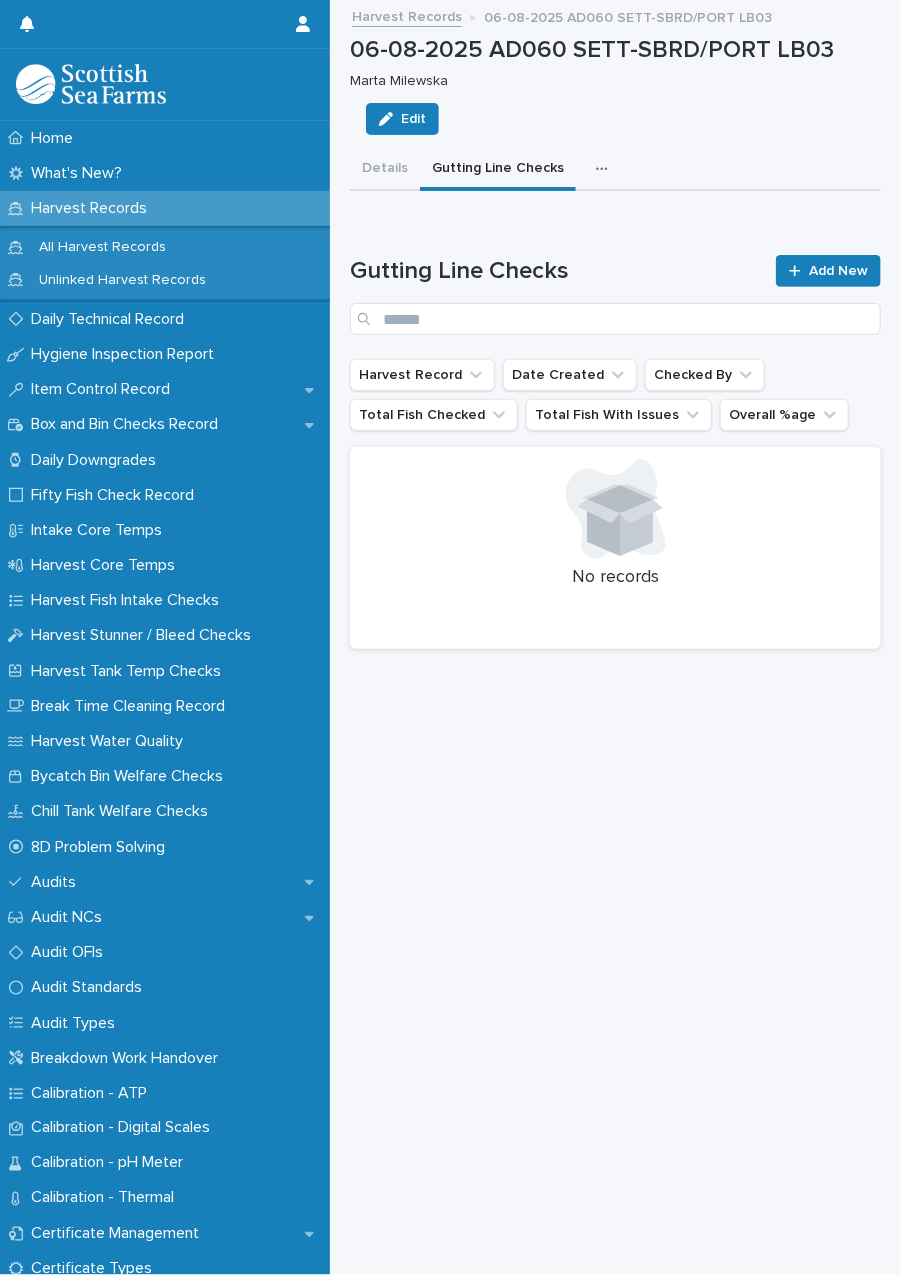 click on "Add New" at bounding box center [838, 271] 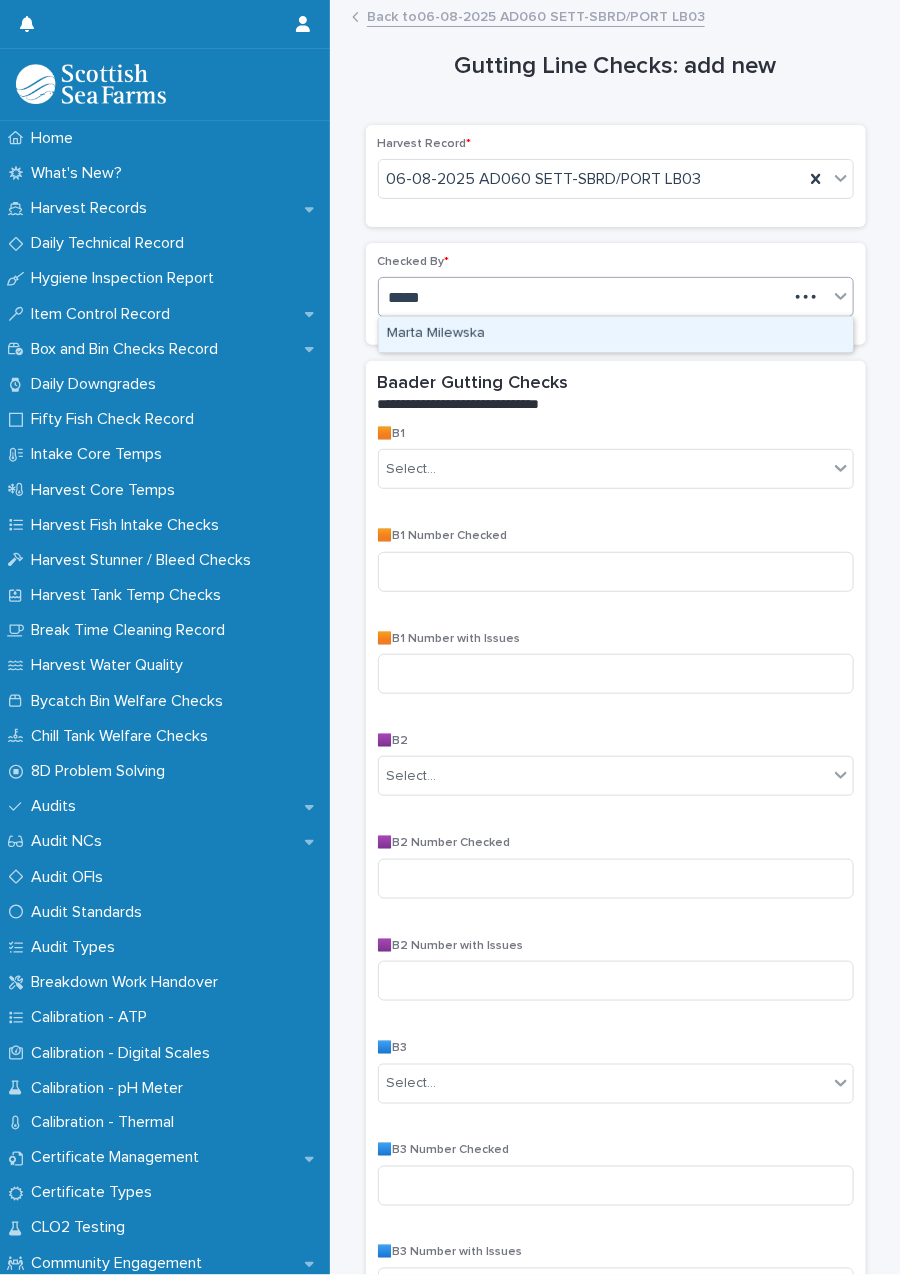click on "Marta Milewska" at bounding box center (616, 334) 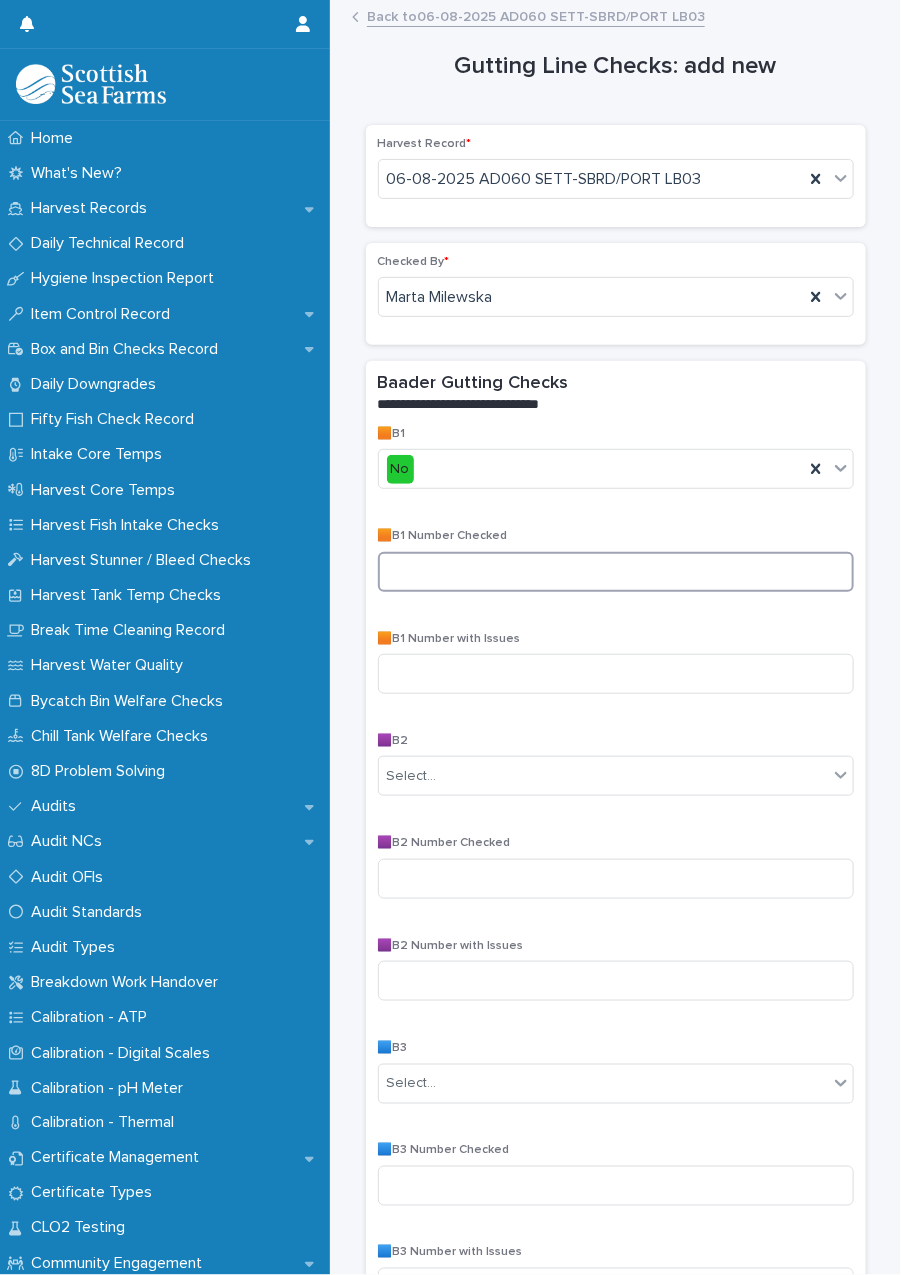 click at bounding box center [616, 572] 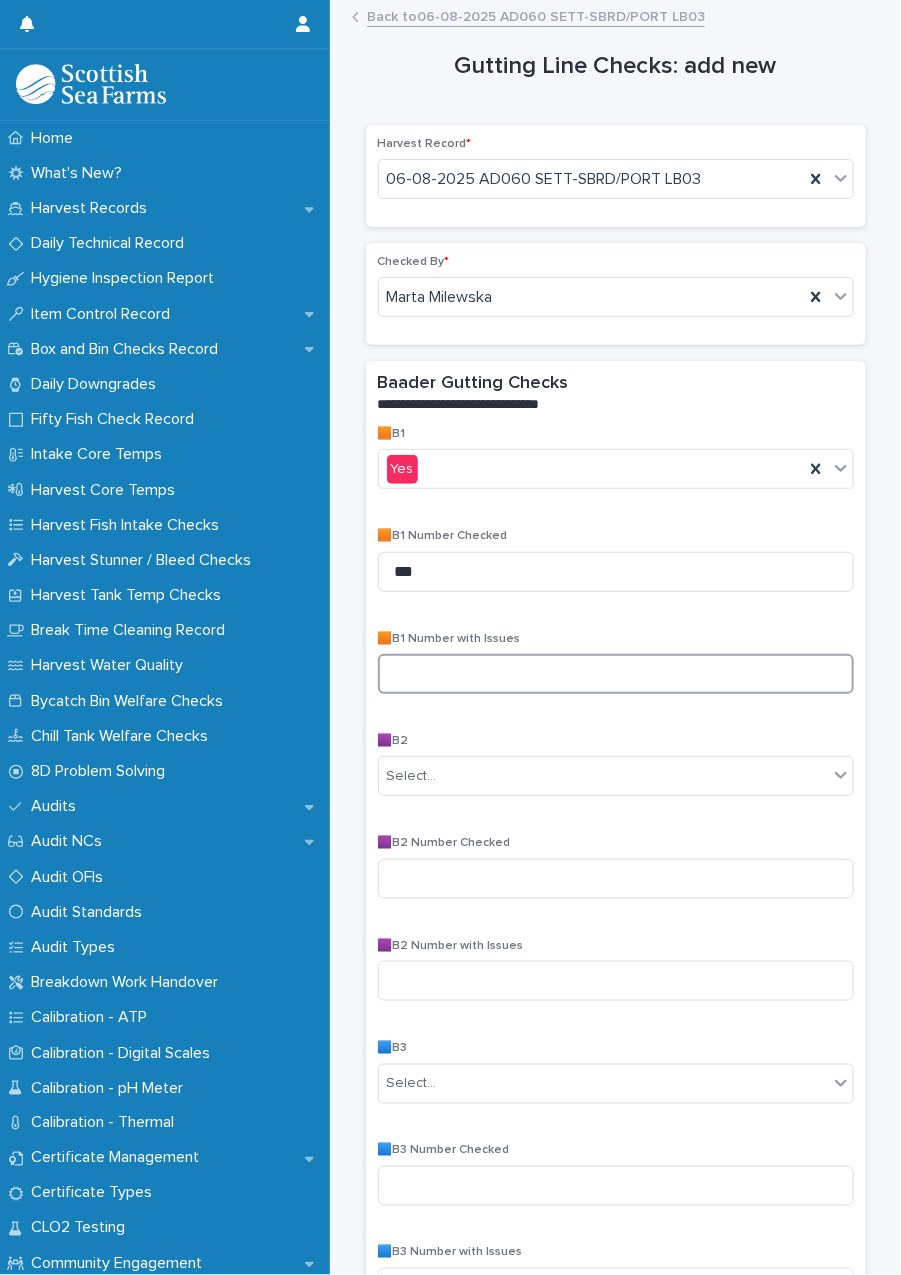 click at bounding box center [616, 674] 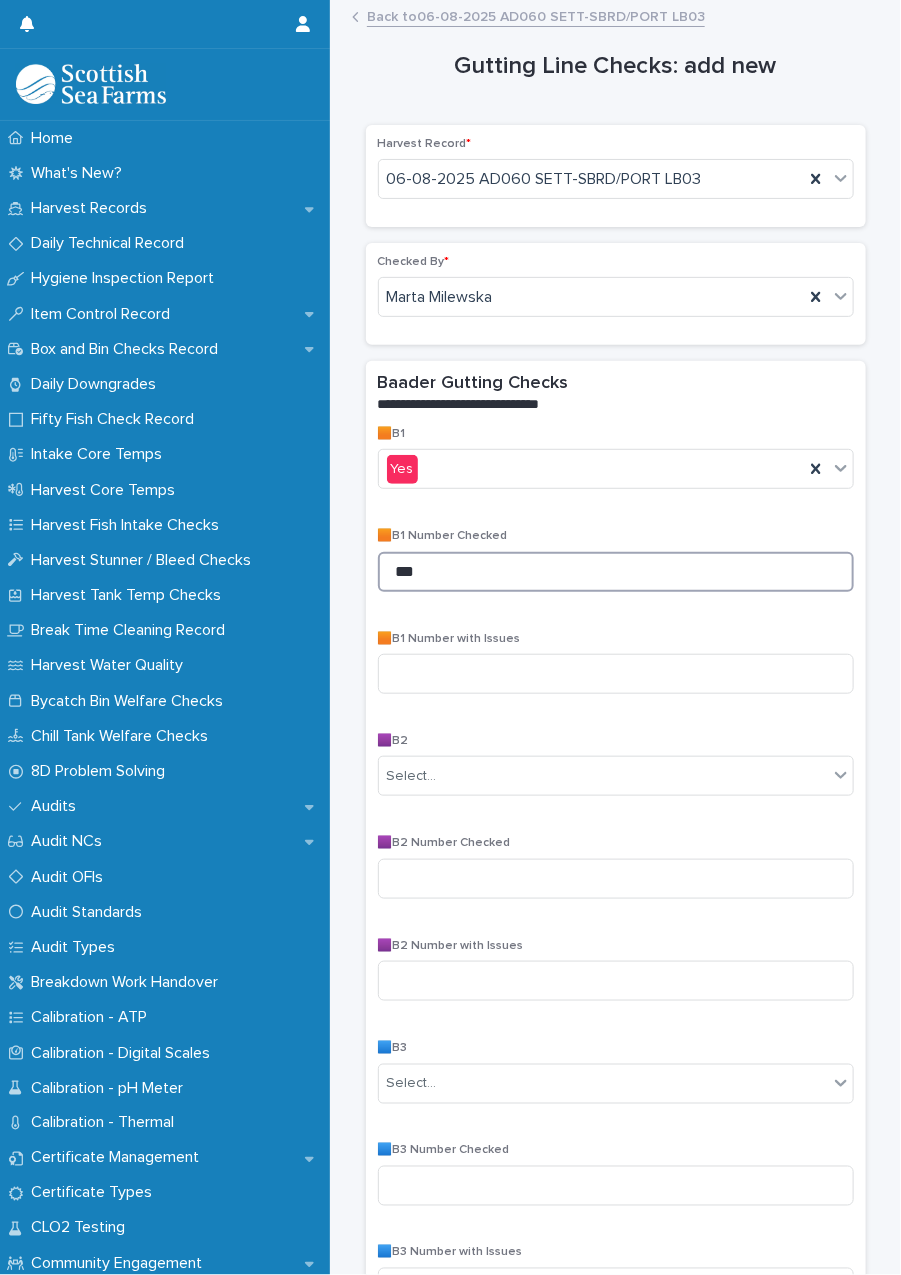 click on "***" at bounding box center (616, 572) 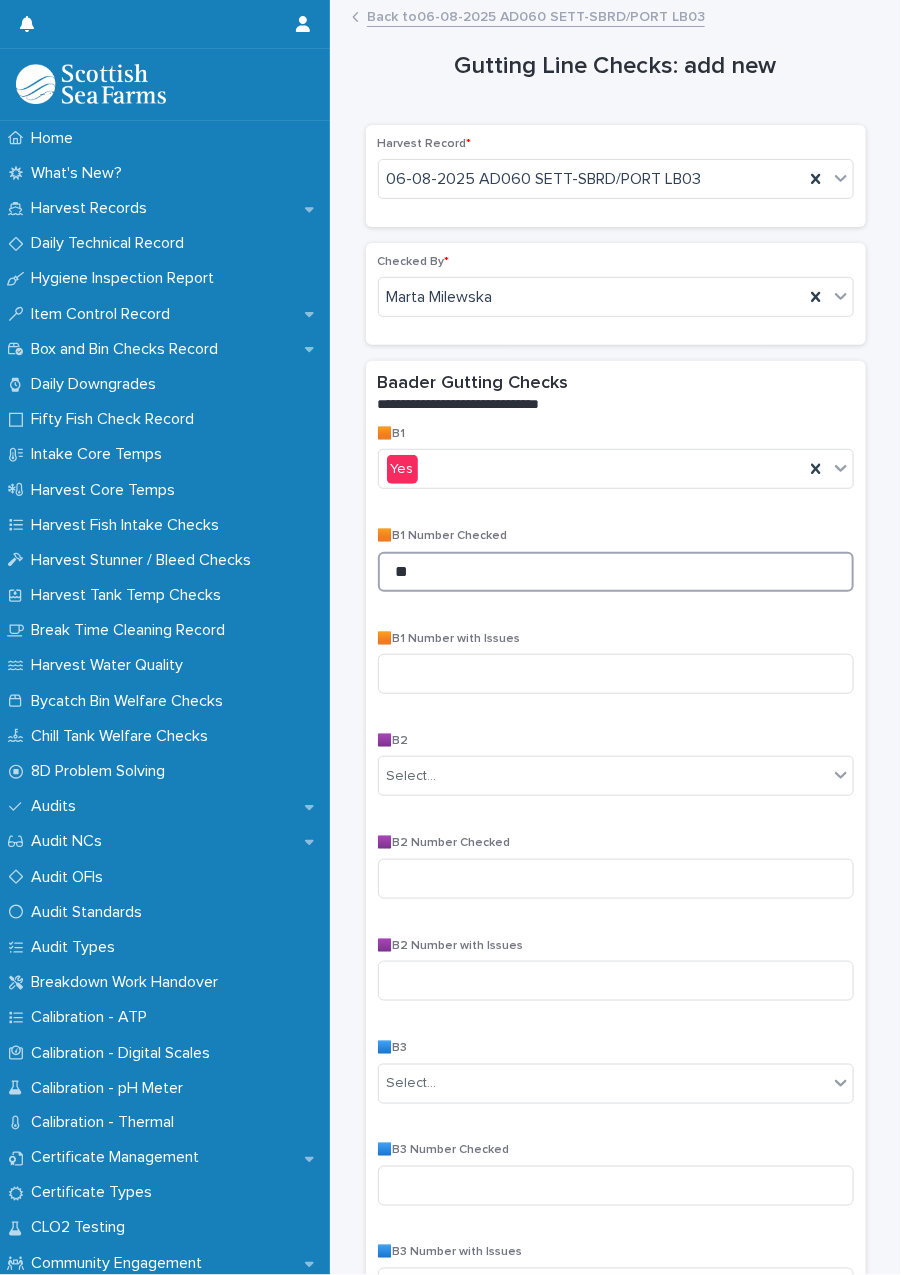 type on "**" 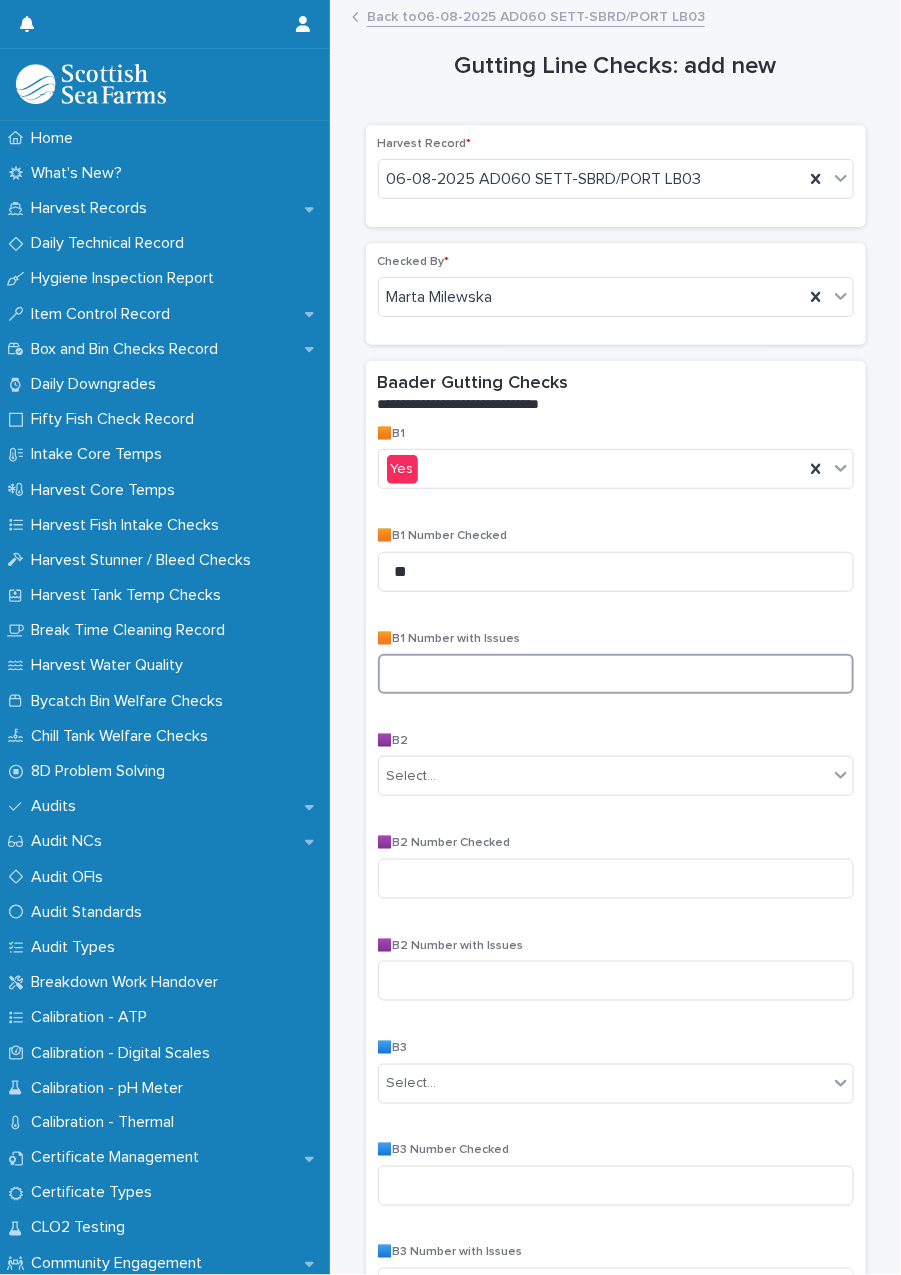 click at bounding box center [616, 674] 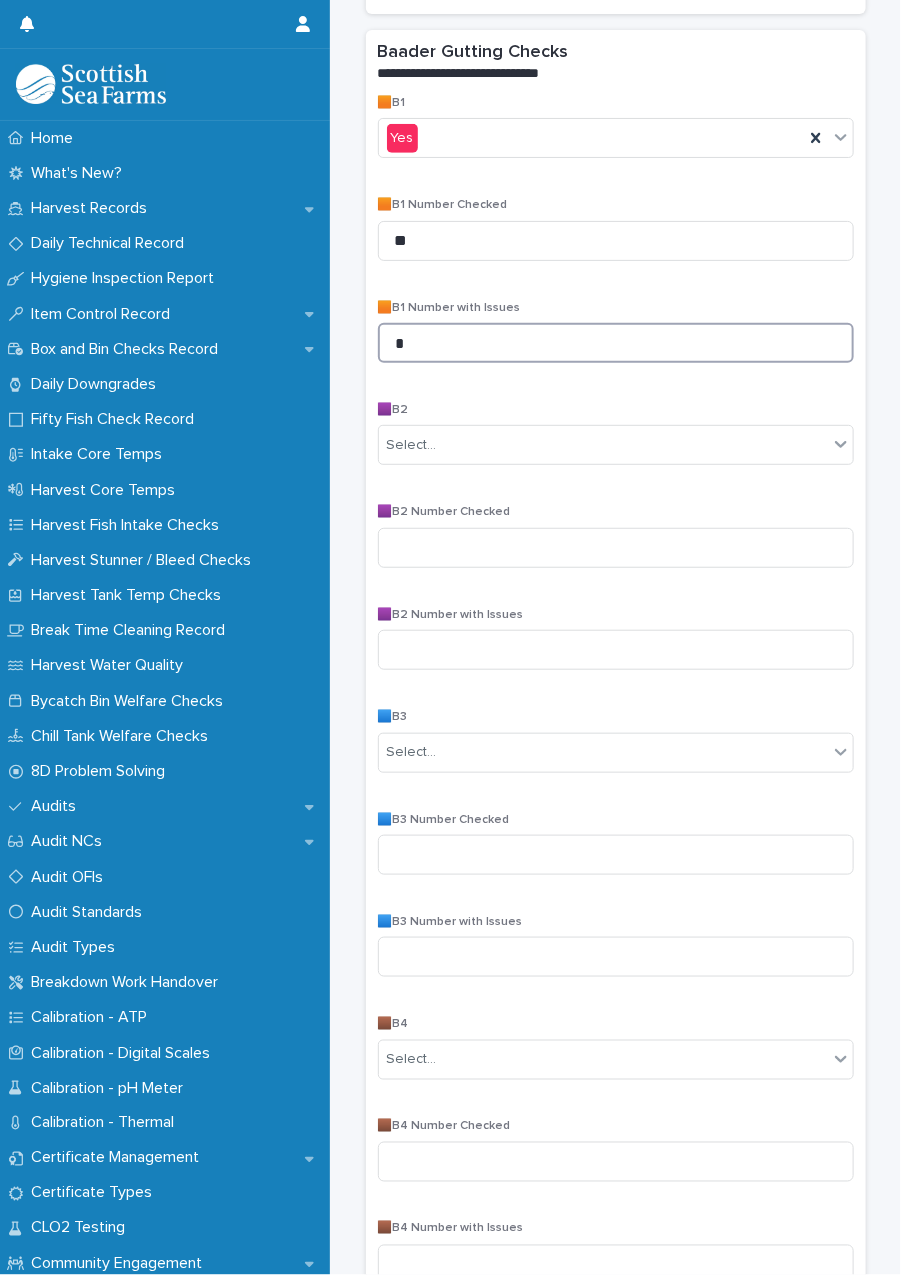 scroll, scrollTop: 335, scrollLeft: 0, axis: vertical 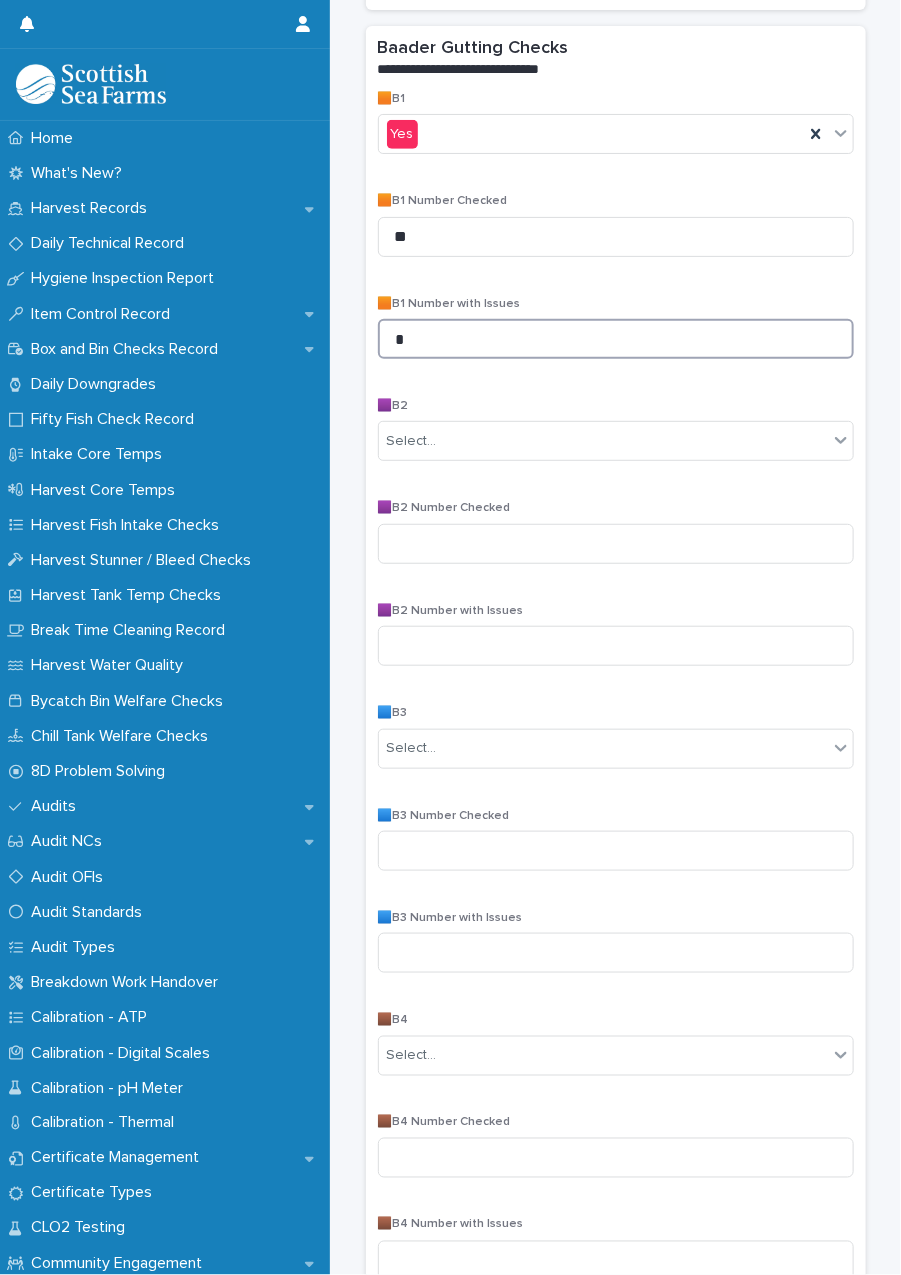 type on "*" 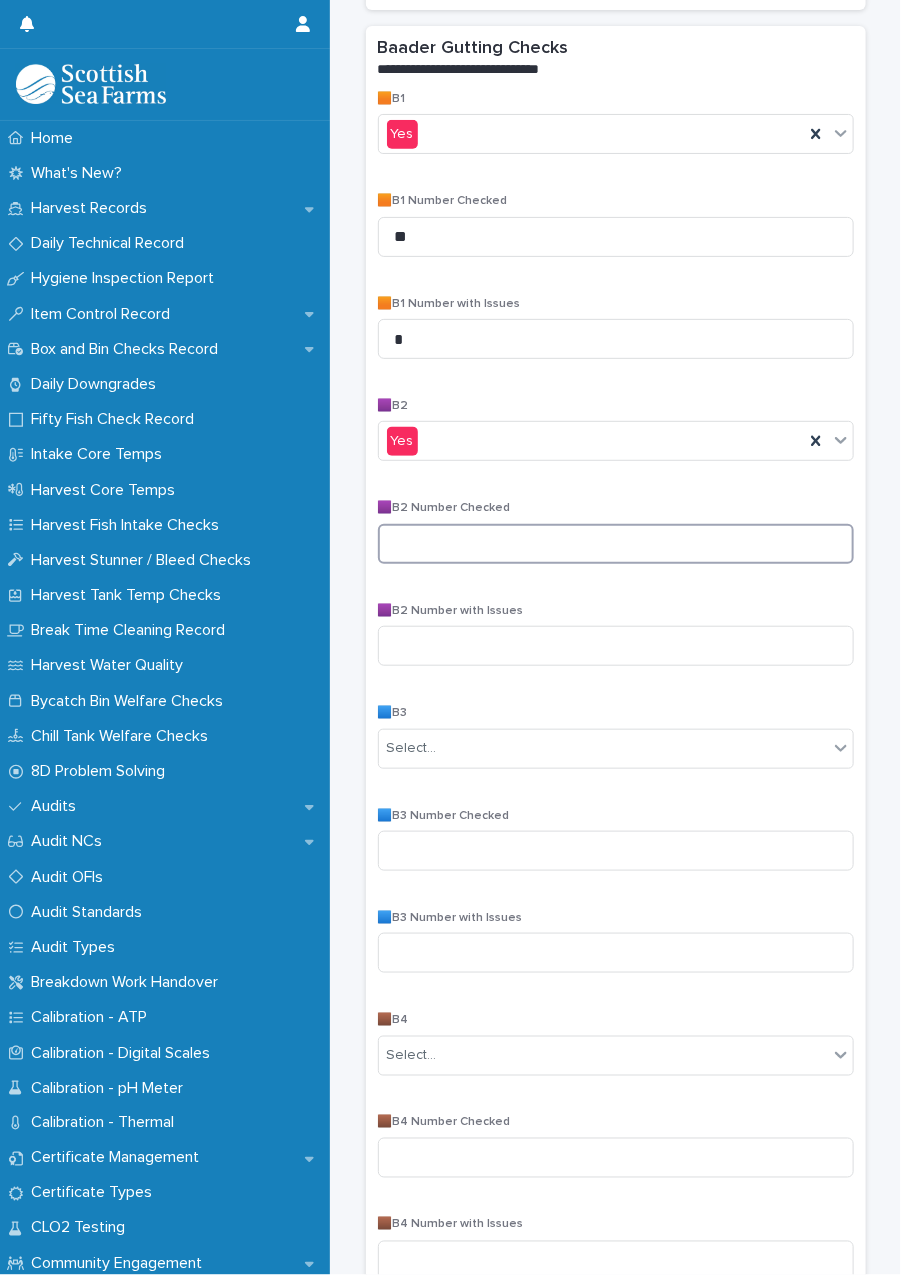 click at bounding box center [616, 544] 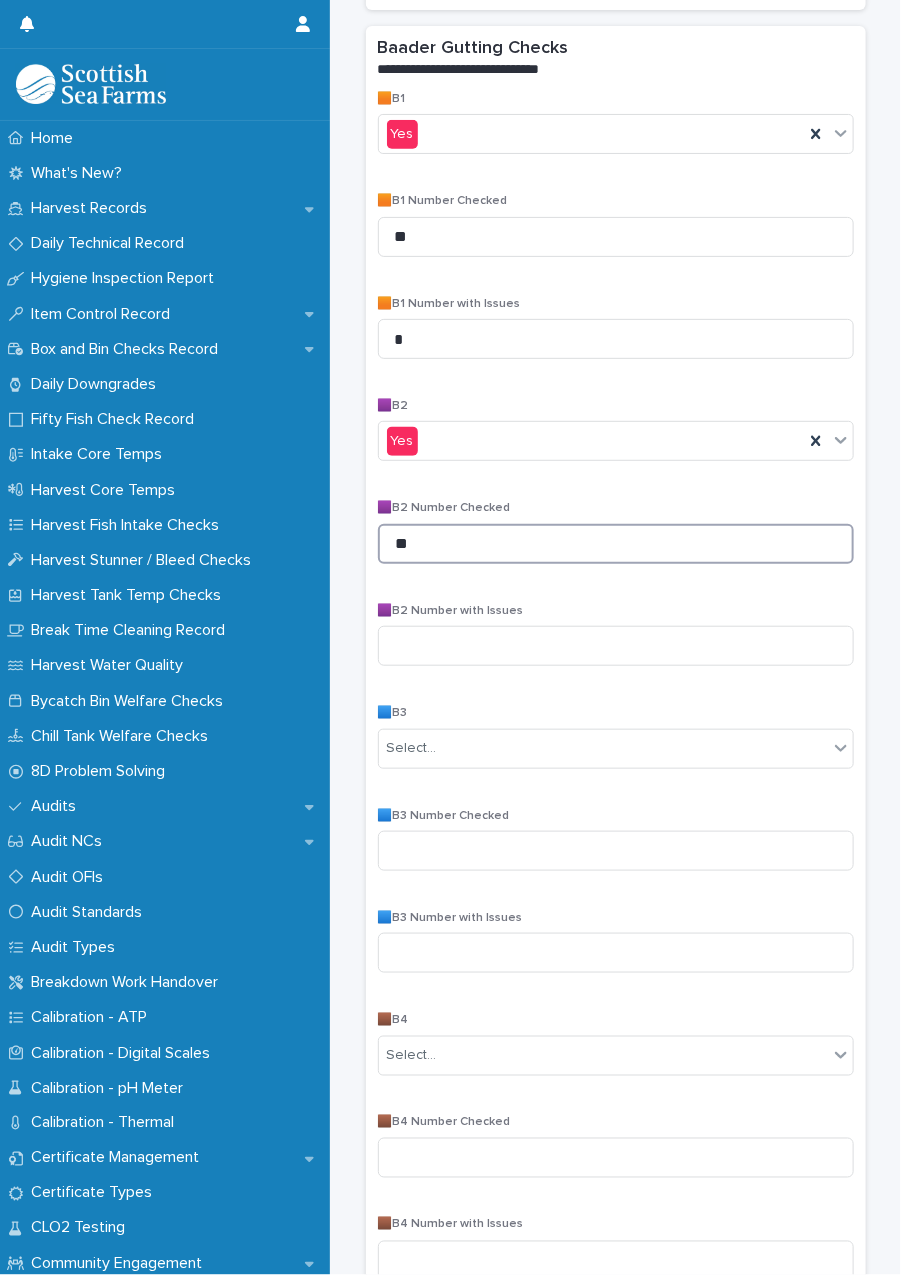 type on "**" 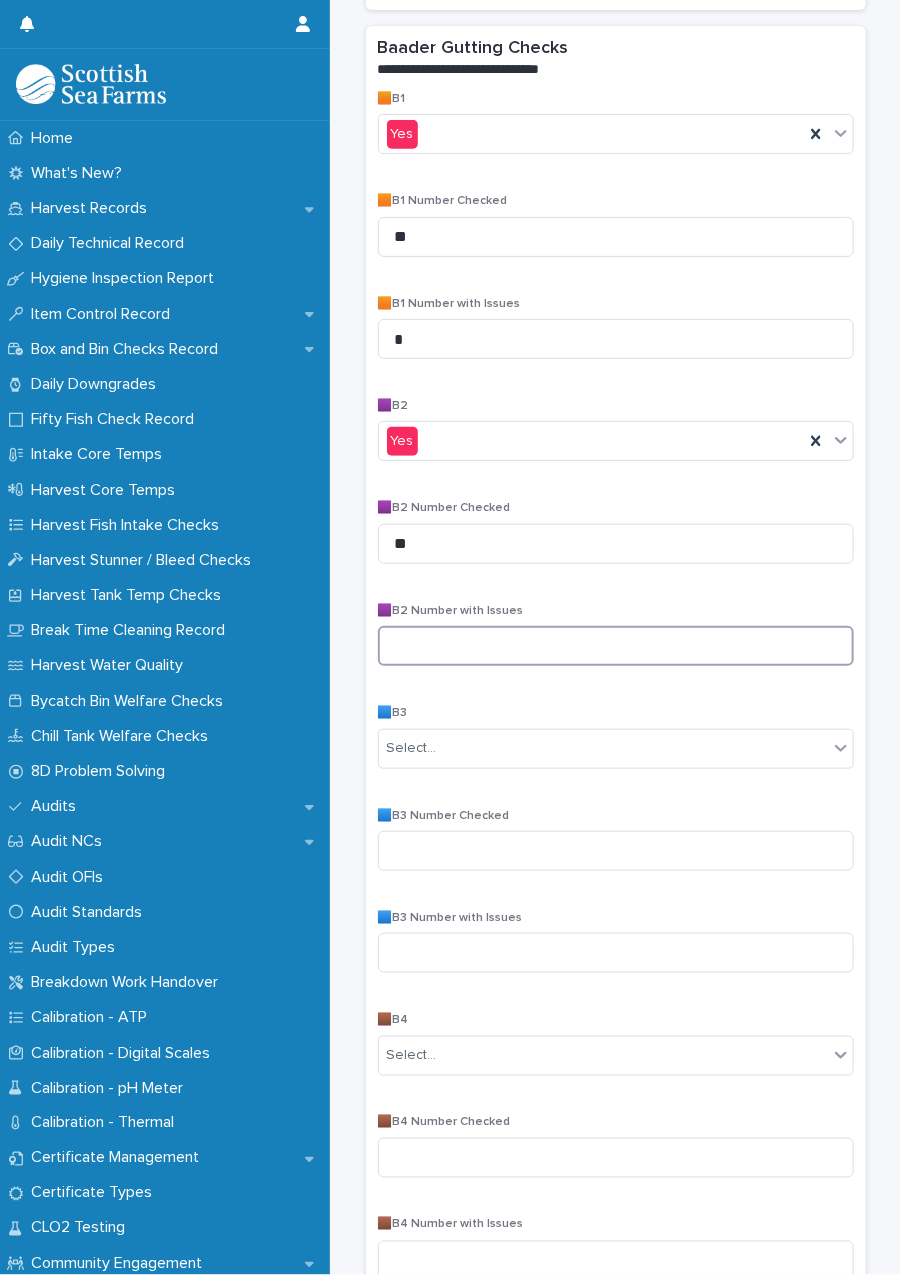 click at bounding box center [616, 646] 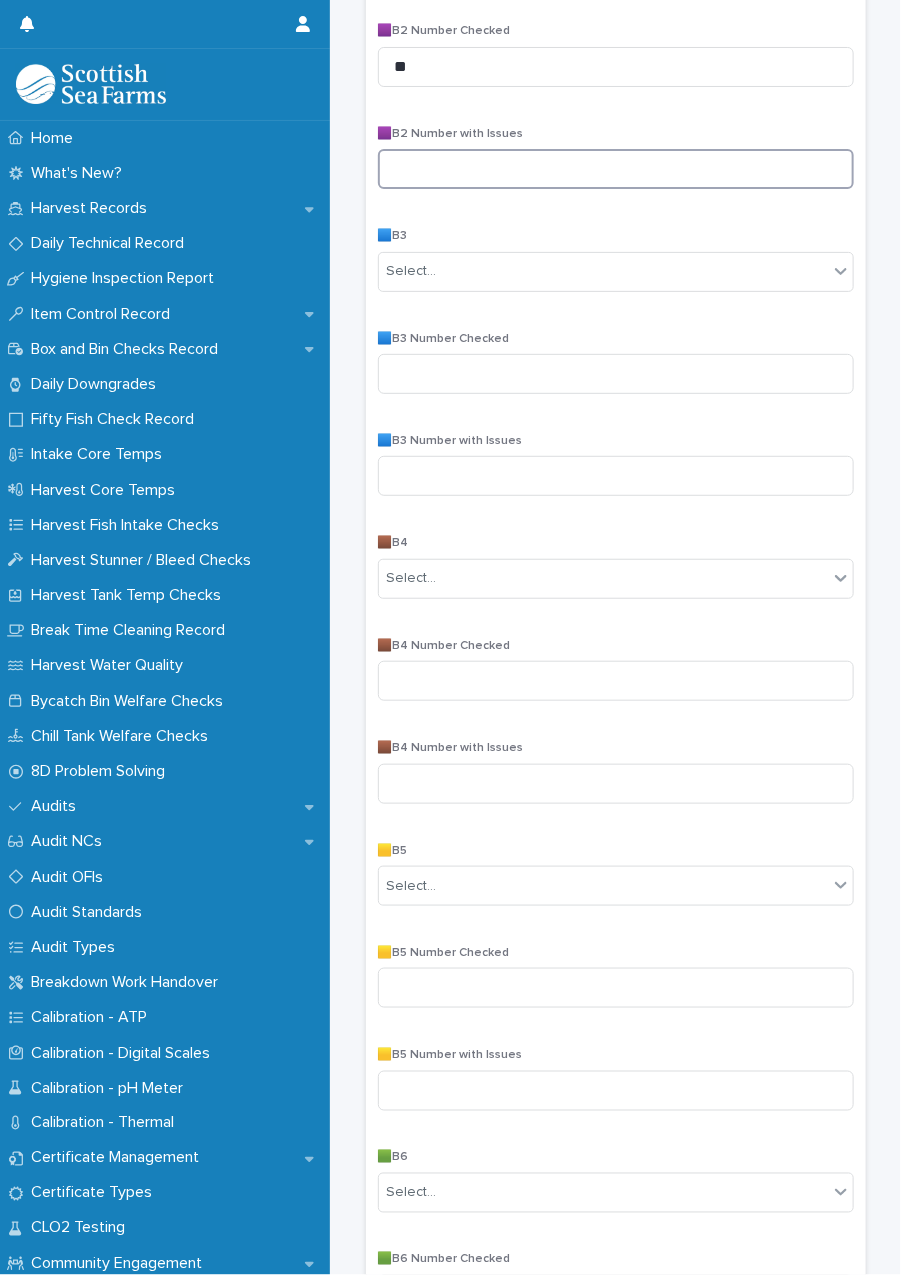 scroll, scrollTop: 815, scrollLeft: 0, axis: vertical 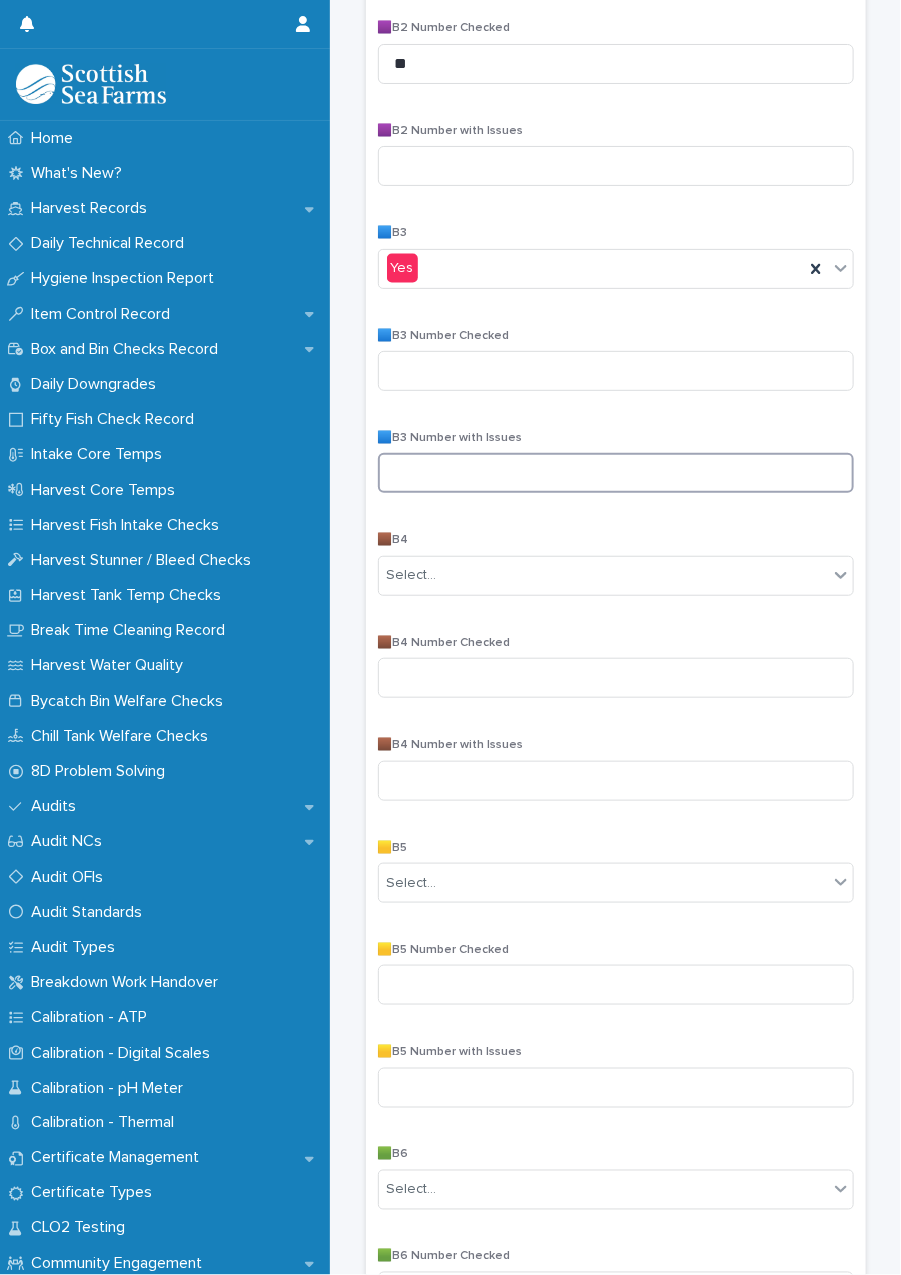 click at bounding box center (616, 473) 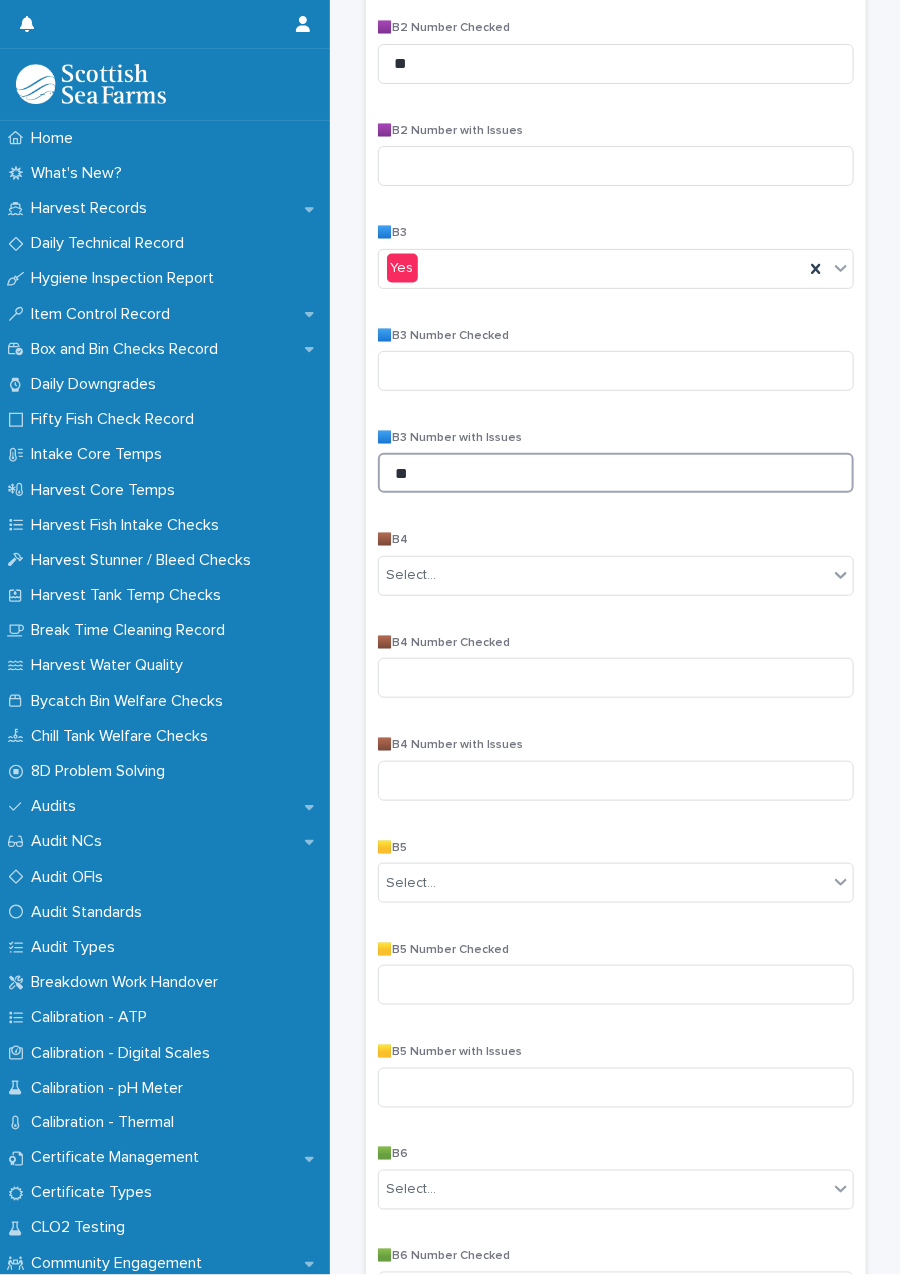 type on "*" 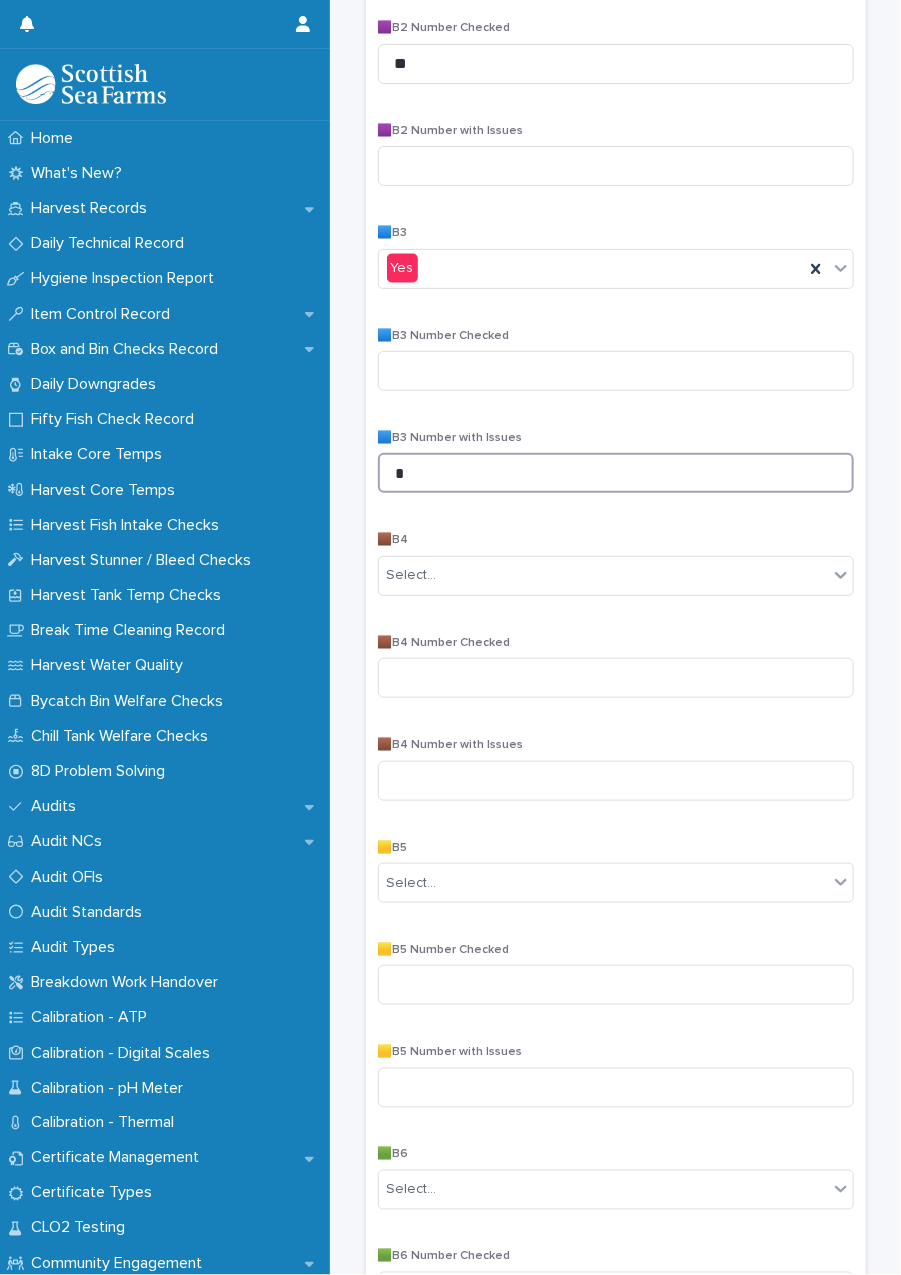 type 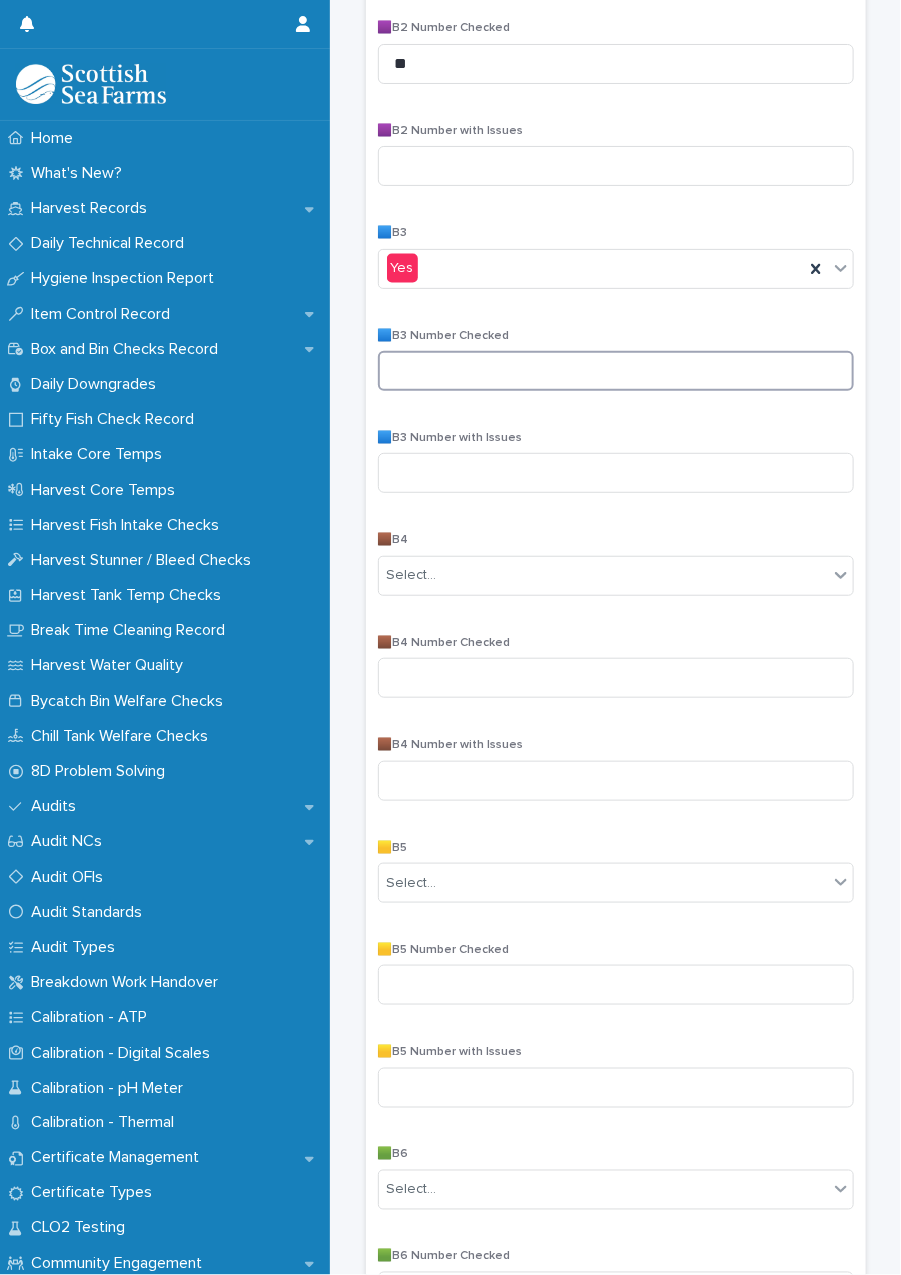 click at bounding box center [616, 371] 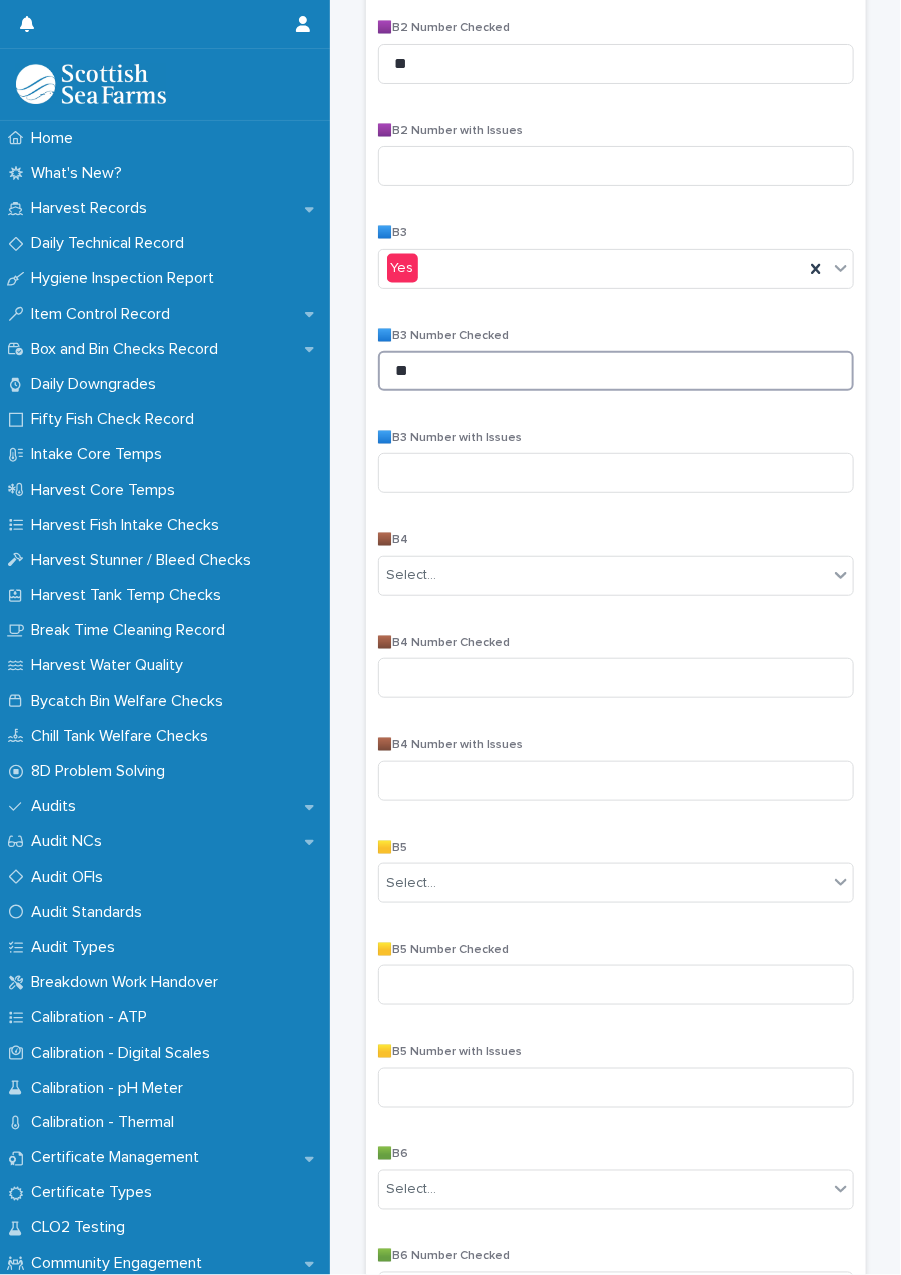type on "**" 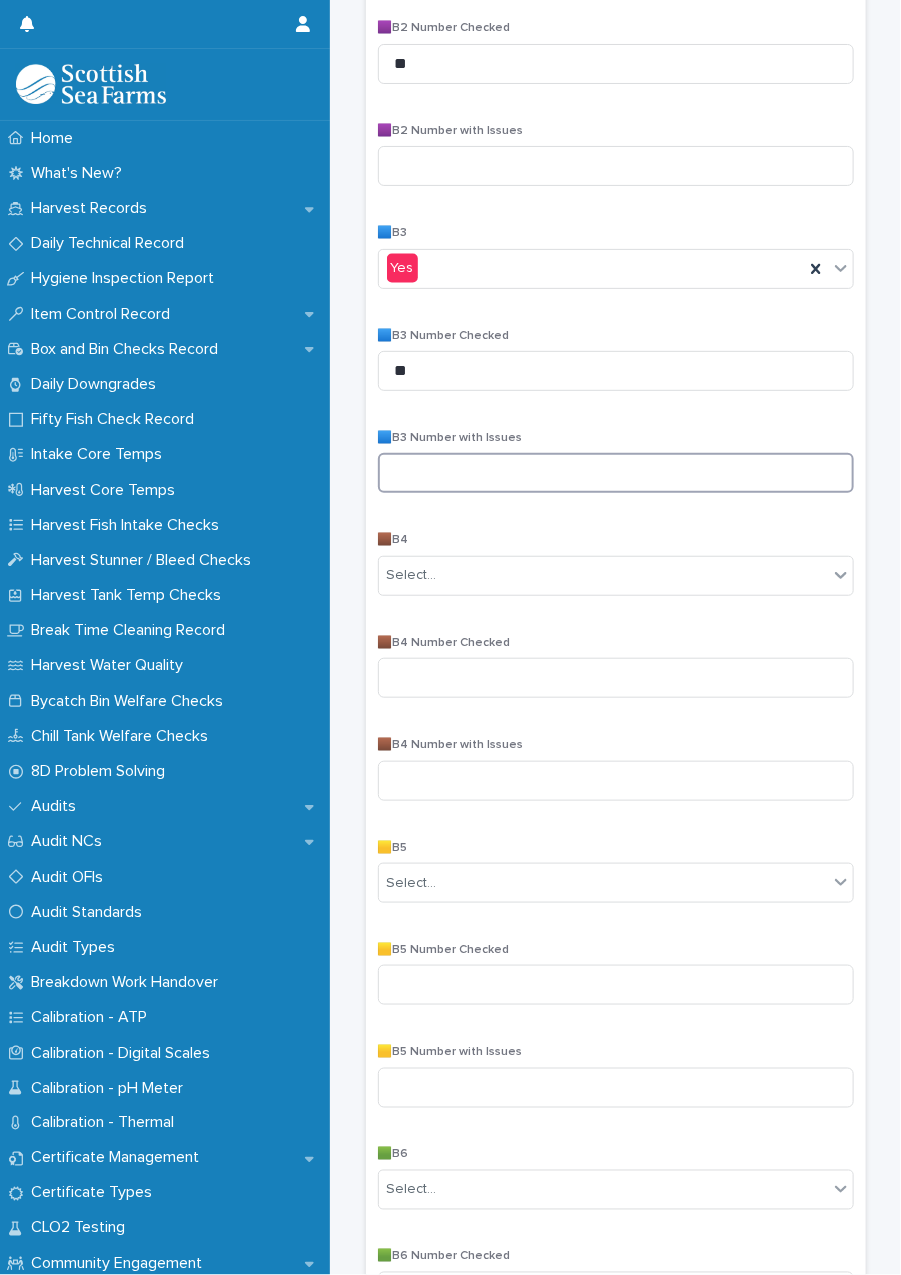 click at bounding box center [616, 473] 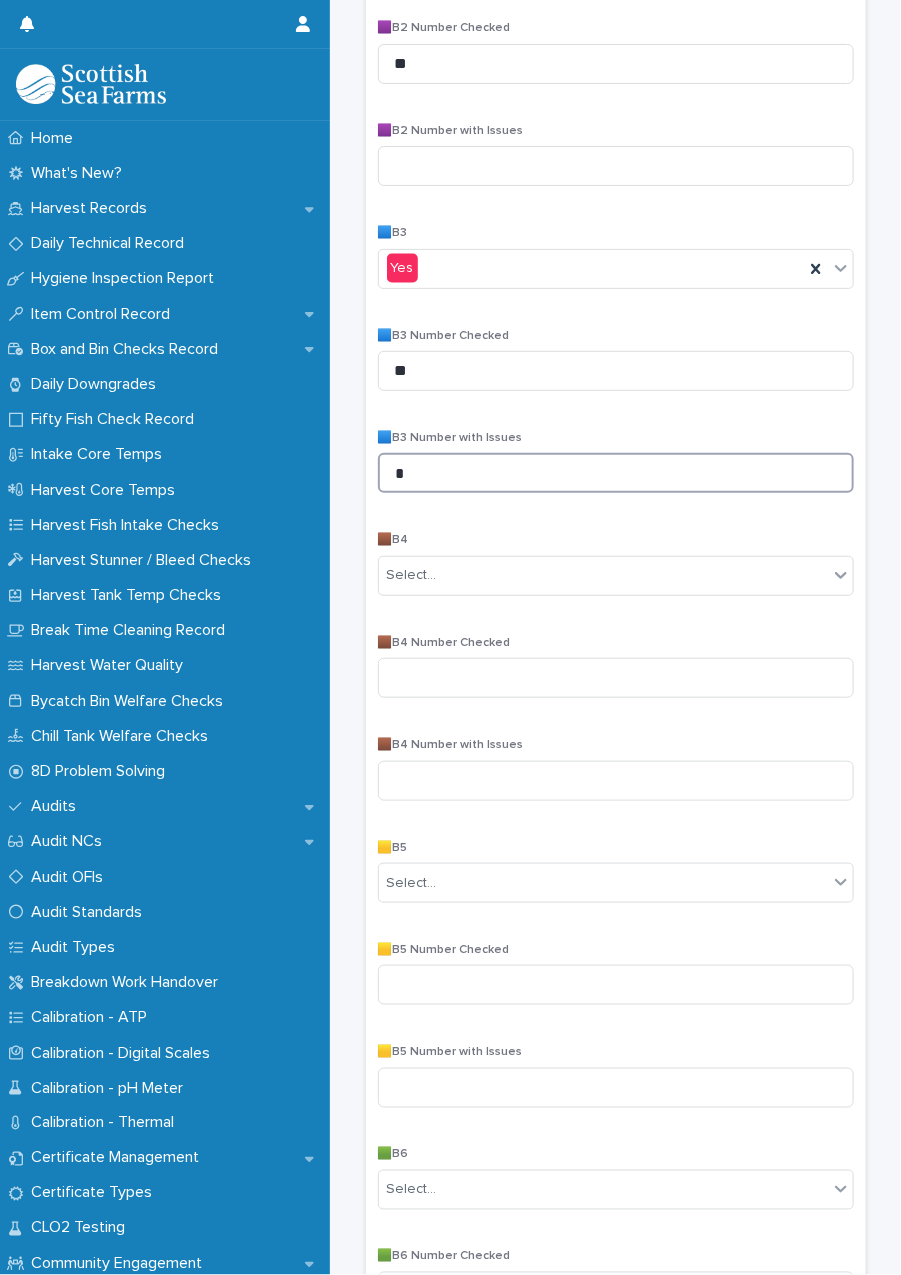 type on "*" 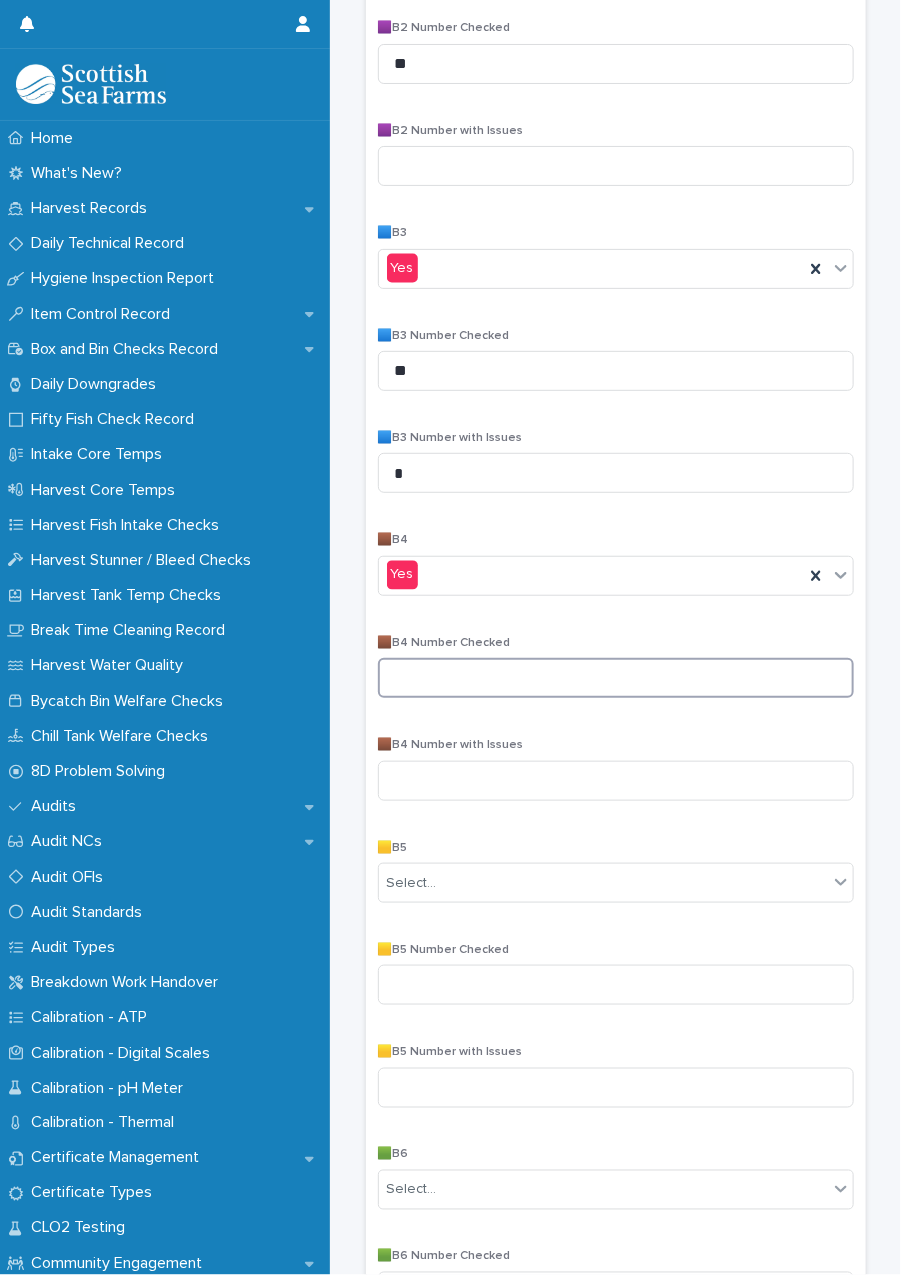 click at bounding box center (616, 678) 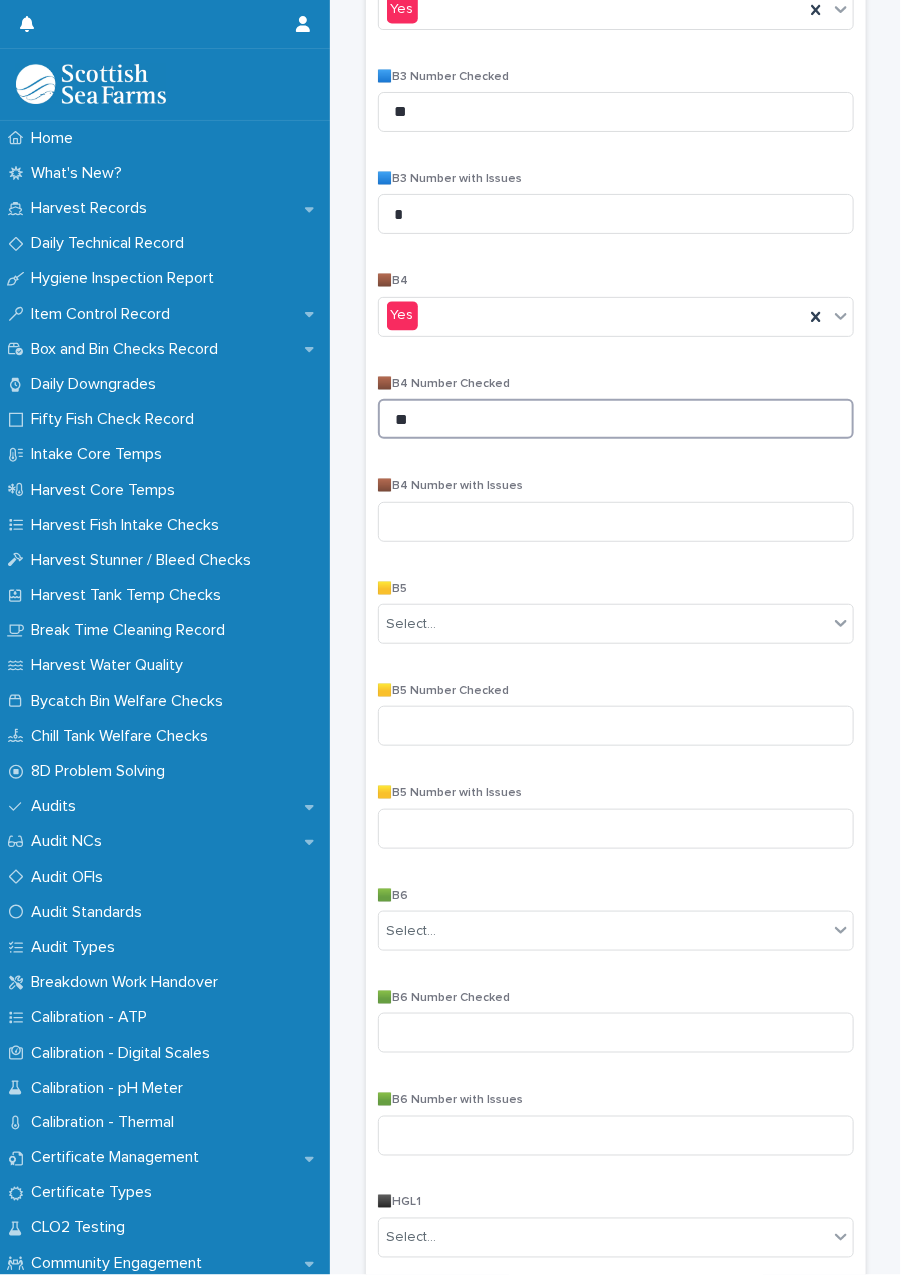 scroll, scrollTop: 1077, scrollLeft: 0, axis: vertical 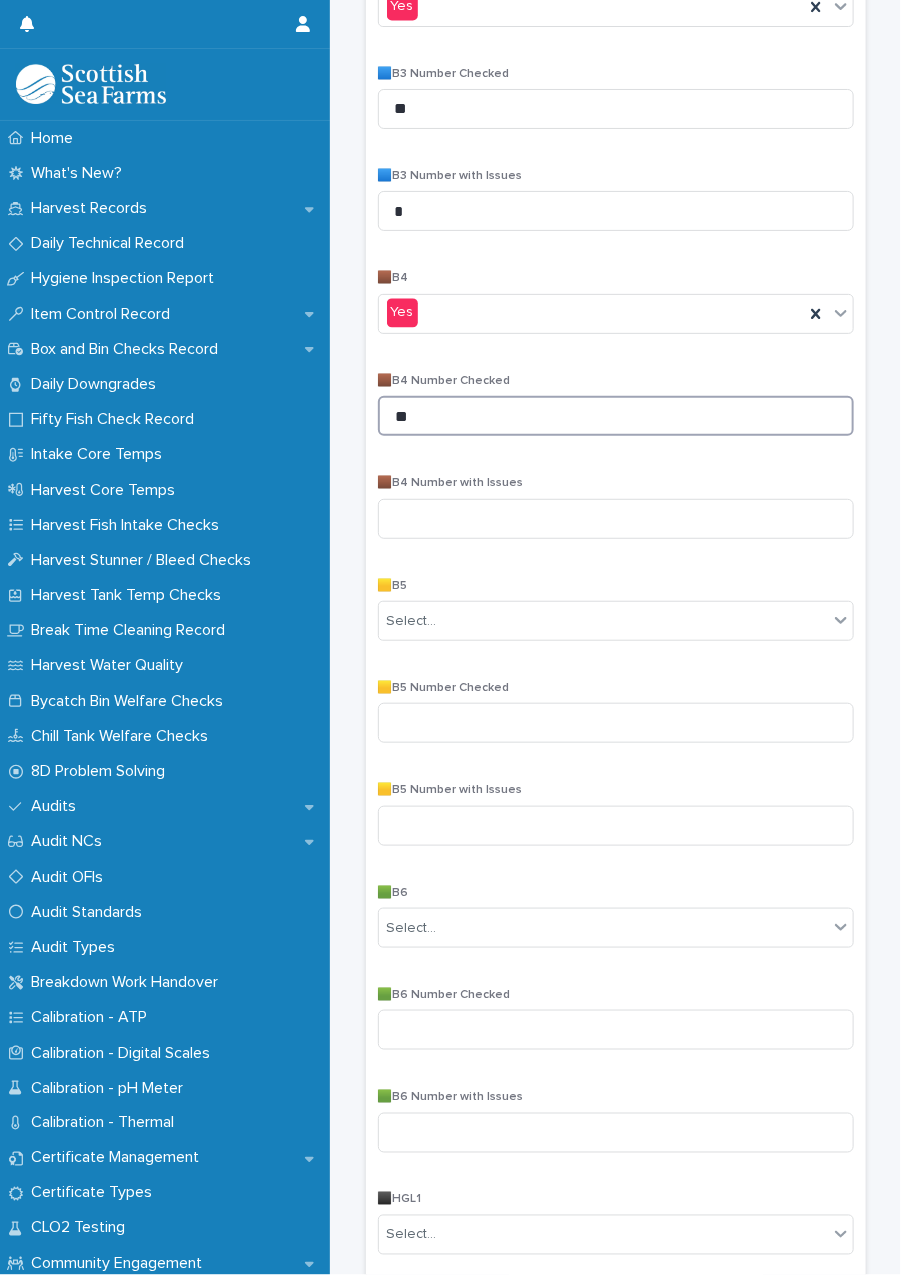 type on "**" 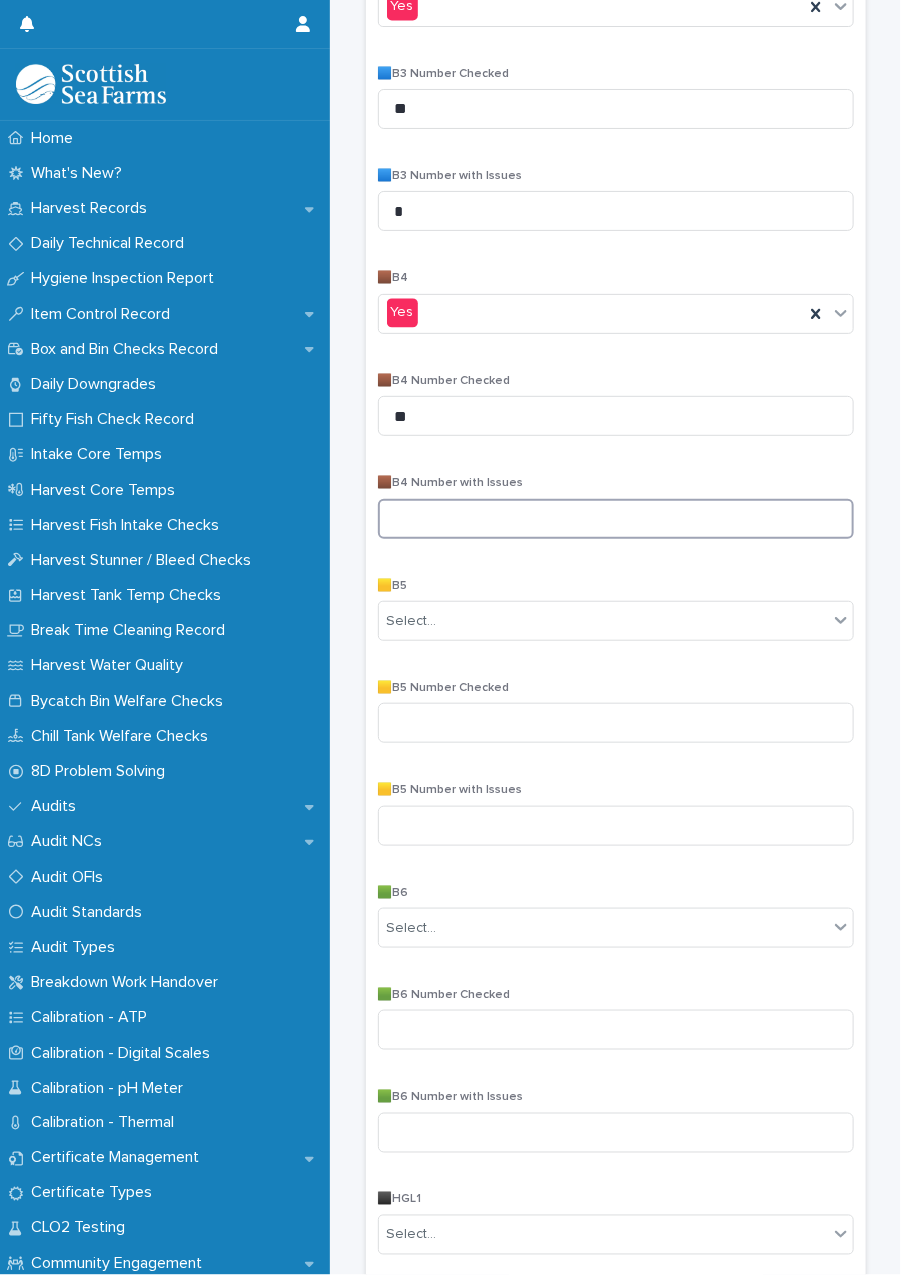 click at bounding box center (616, 519) 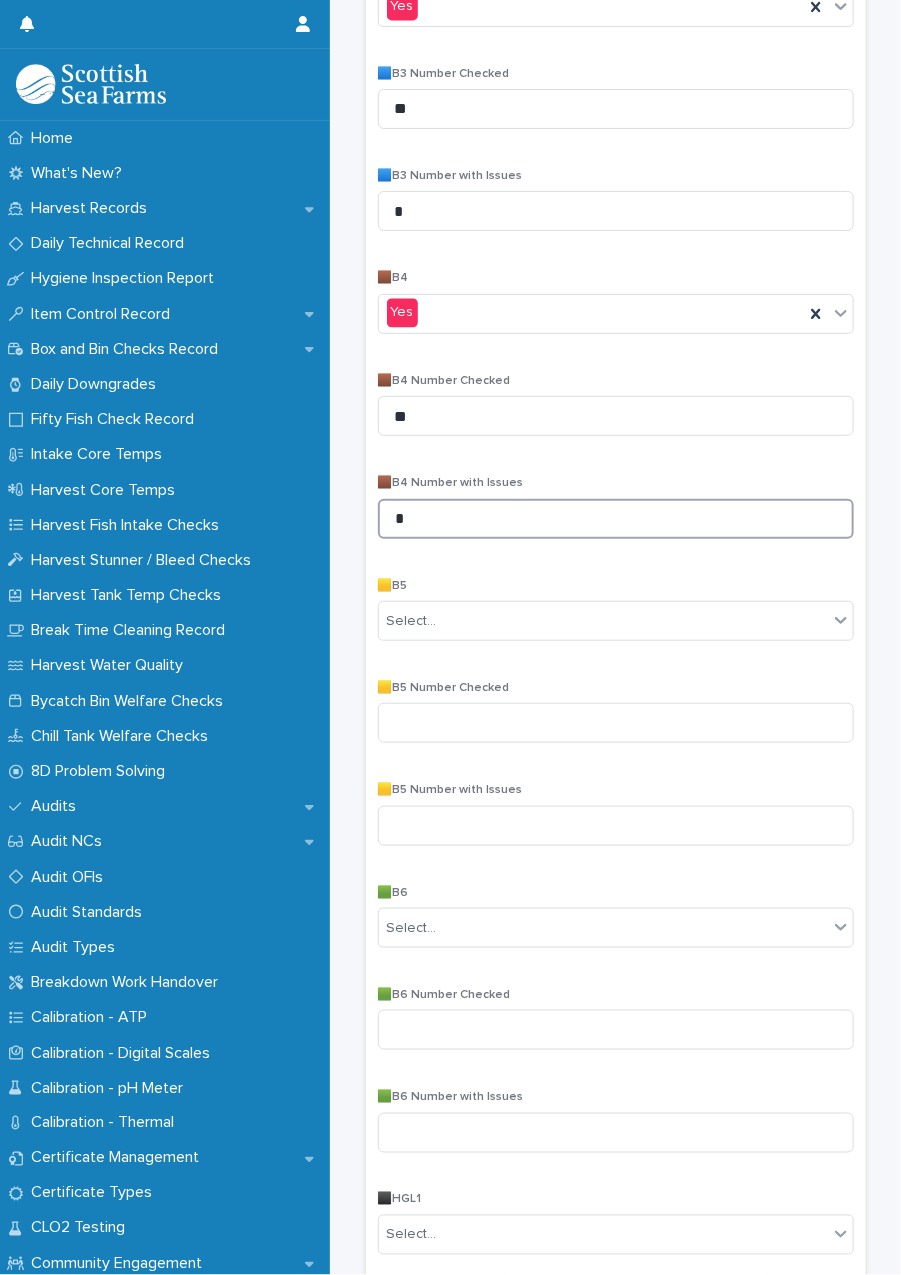 type on "*" 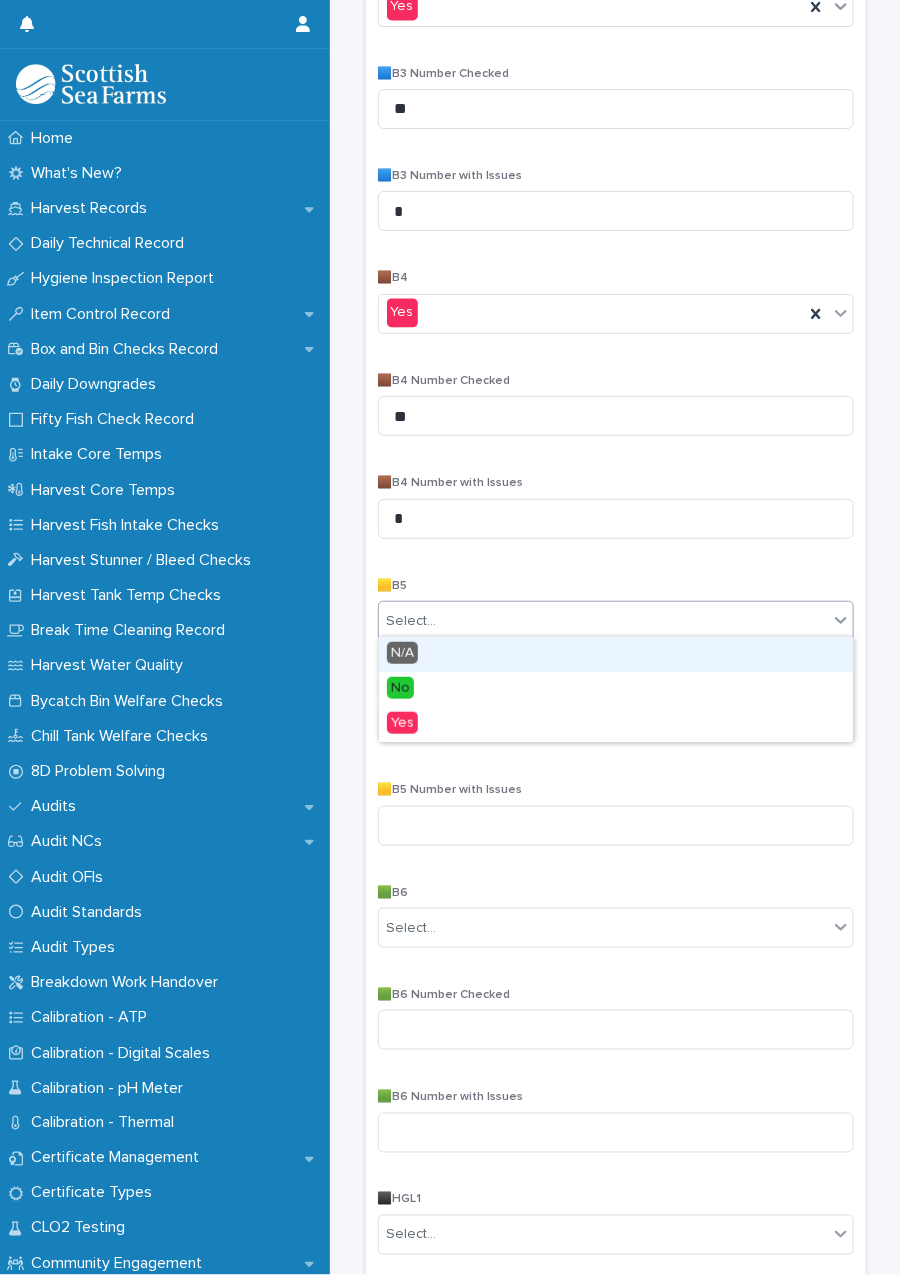 click on "N/A" at bounding box center [616, 654] 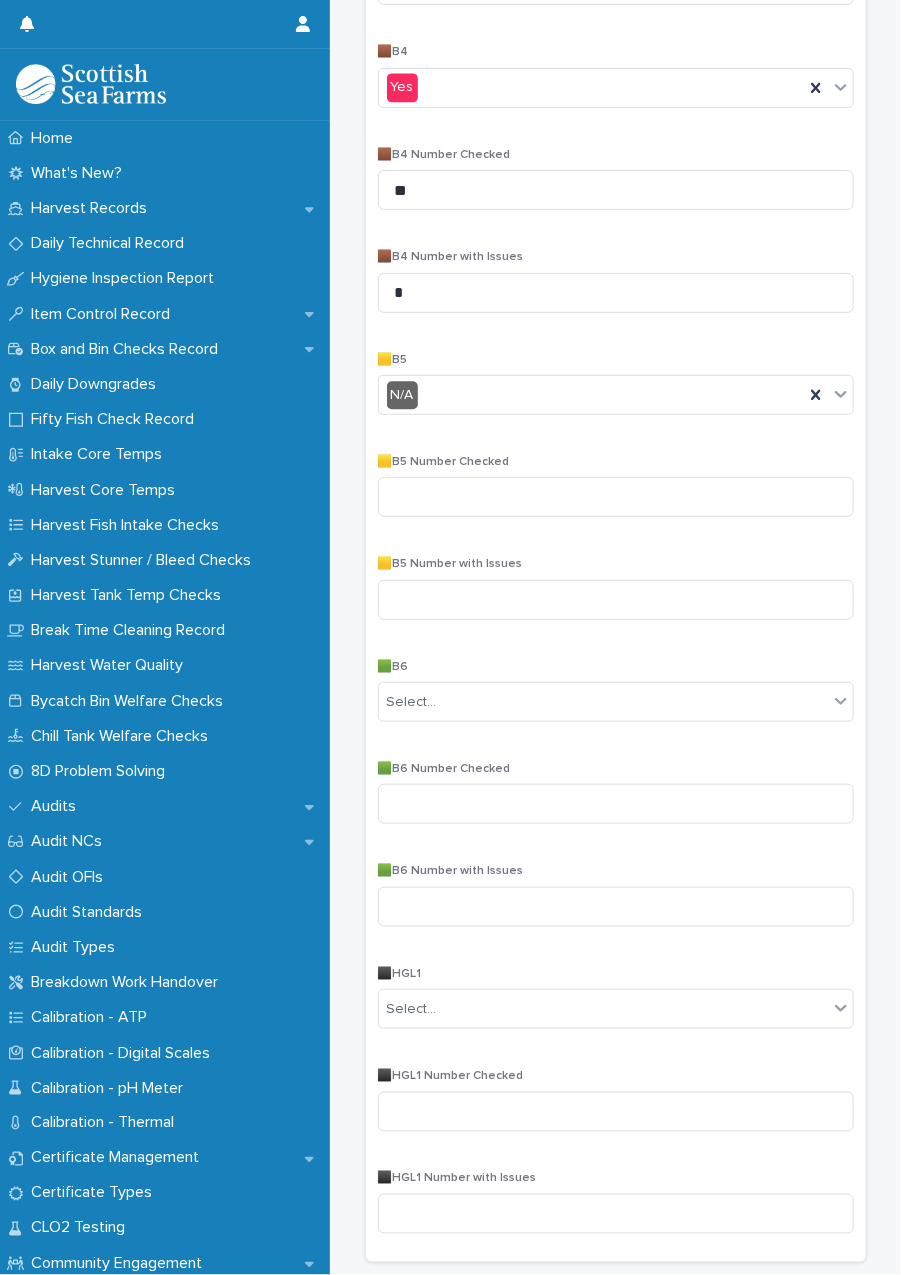 scroll, scrollTop: 1309, scrollLeft: 0, axis: vertical 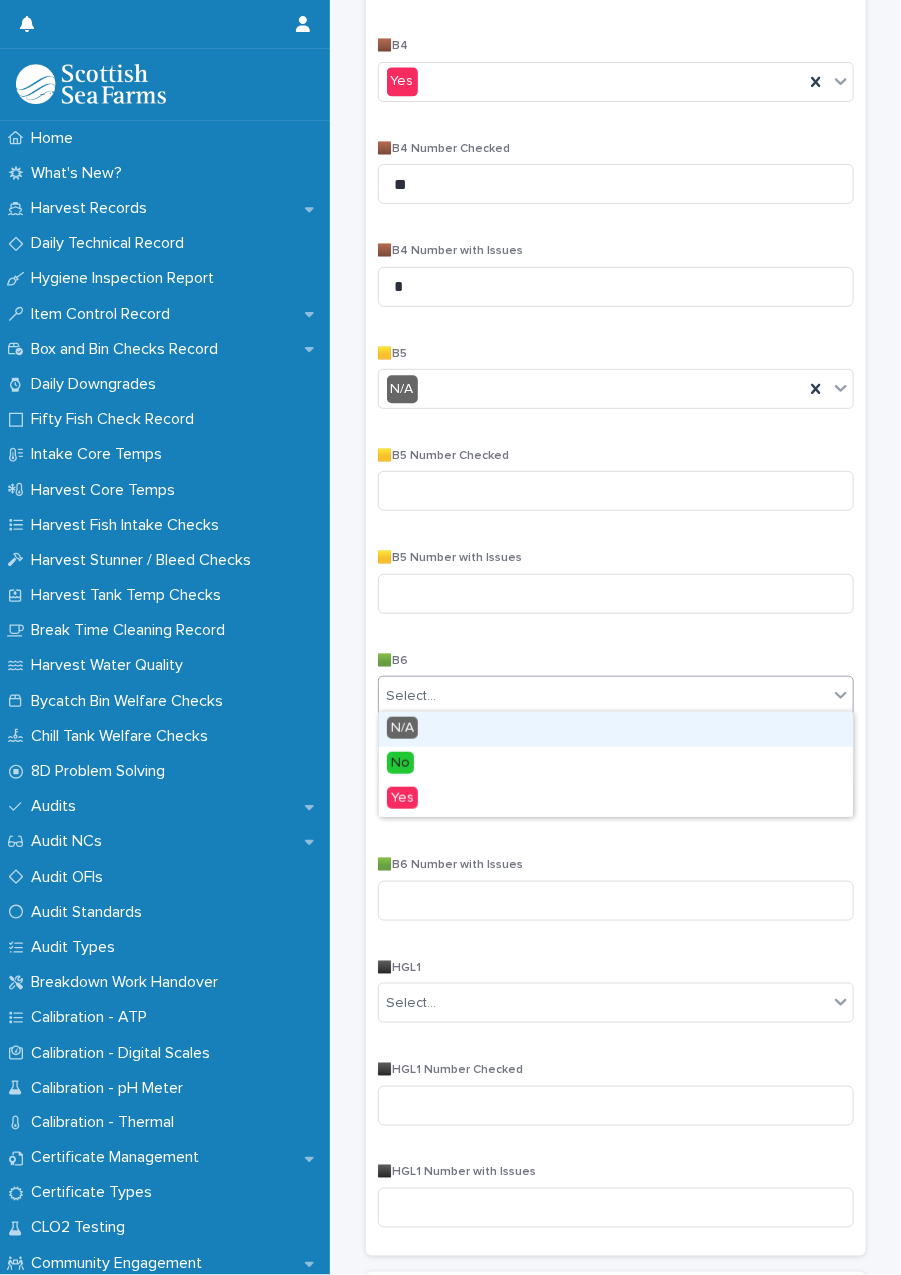click on "N/A" at bounding box center [402, 728] 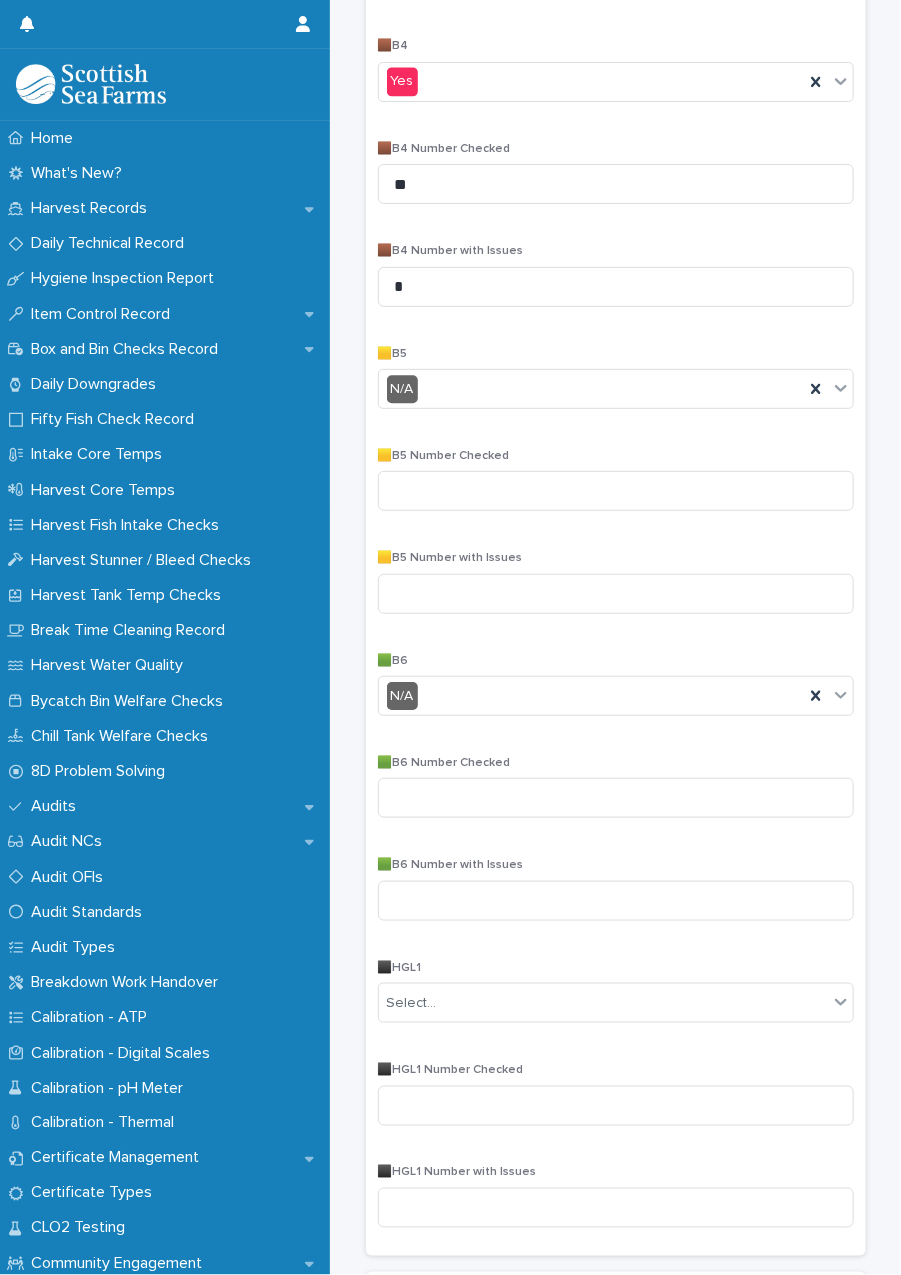 scroll, scrollTop: 1460, scrollLeft: 0, axis: vertical 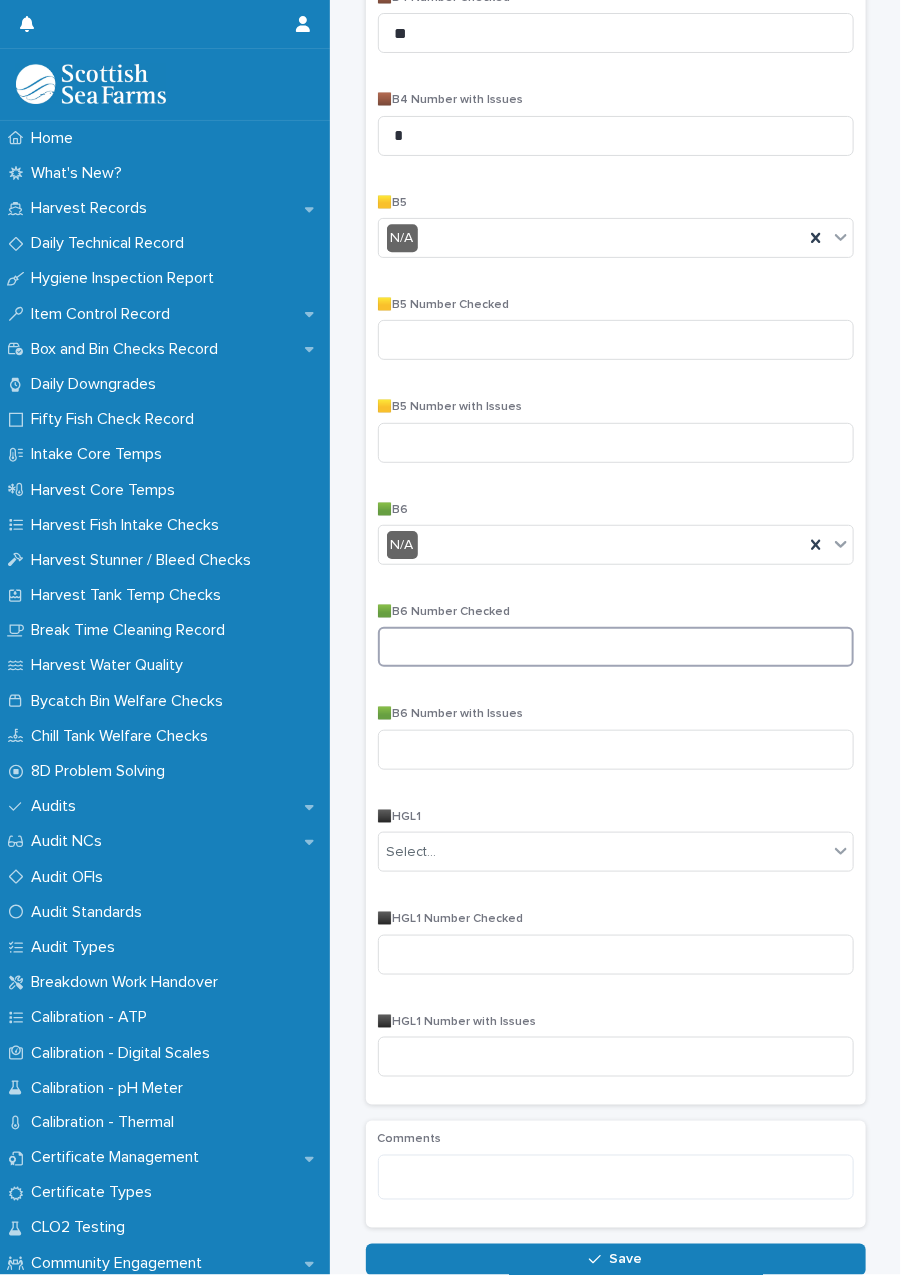 click at bounding box center (616, 647) 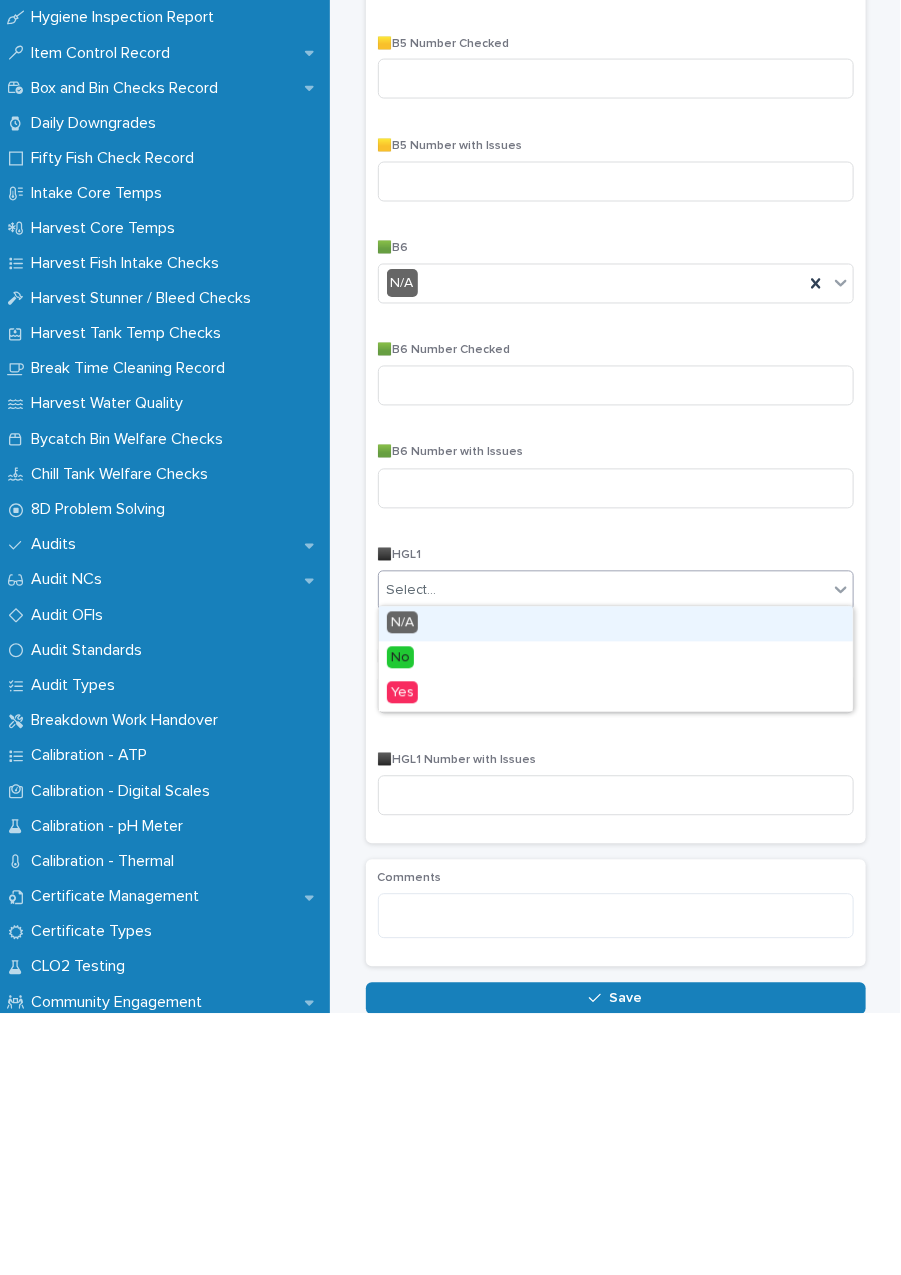 click on "N/A" at bounding box center (402, 884) 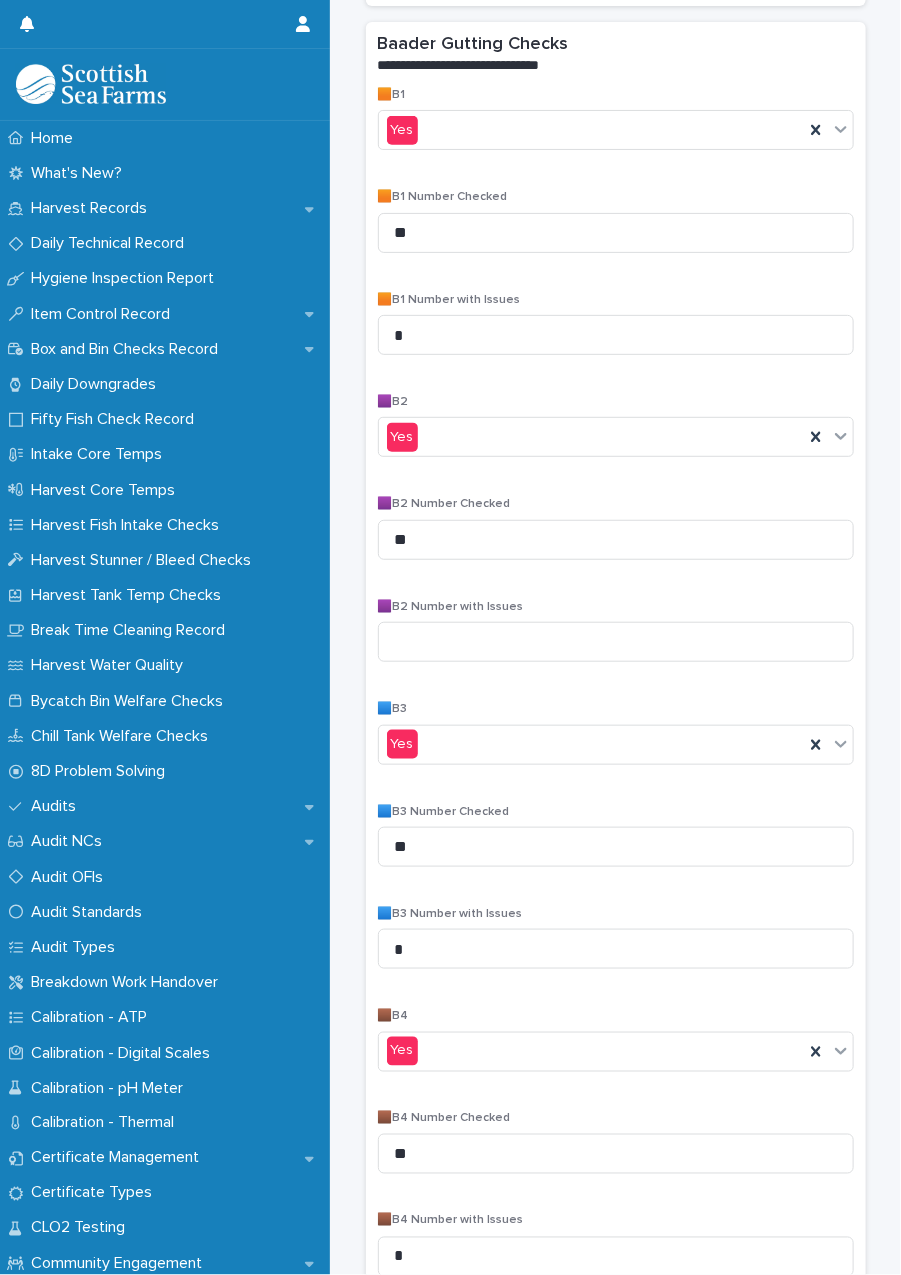 scroll, scrollTop: 292, scrollLeft: 0, axis: vertical 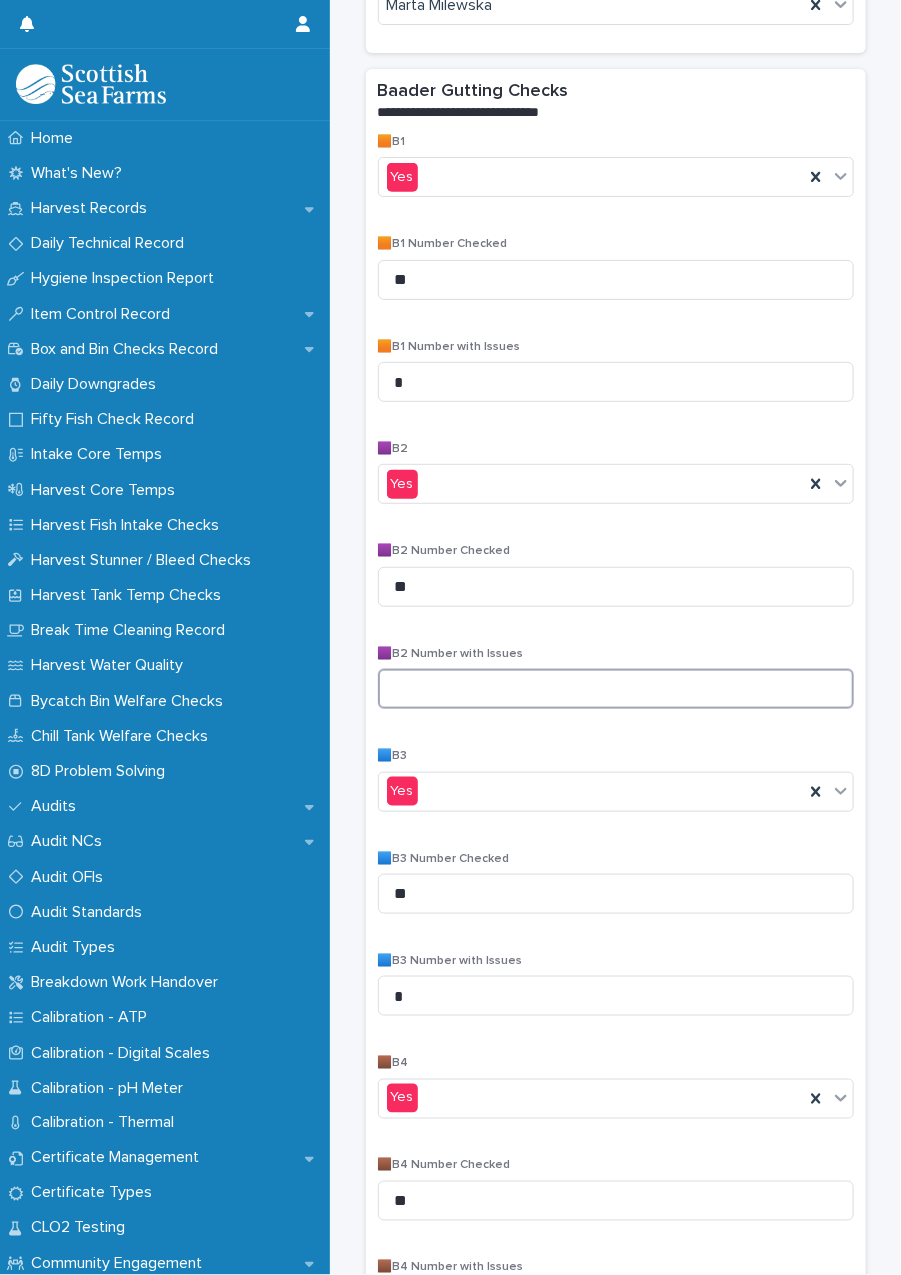 click at bounding box center (616, 689) 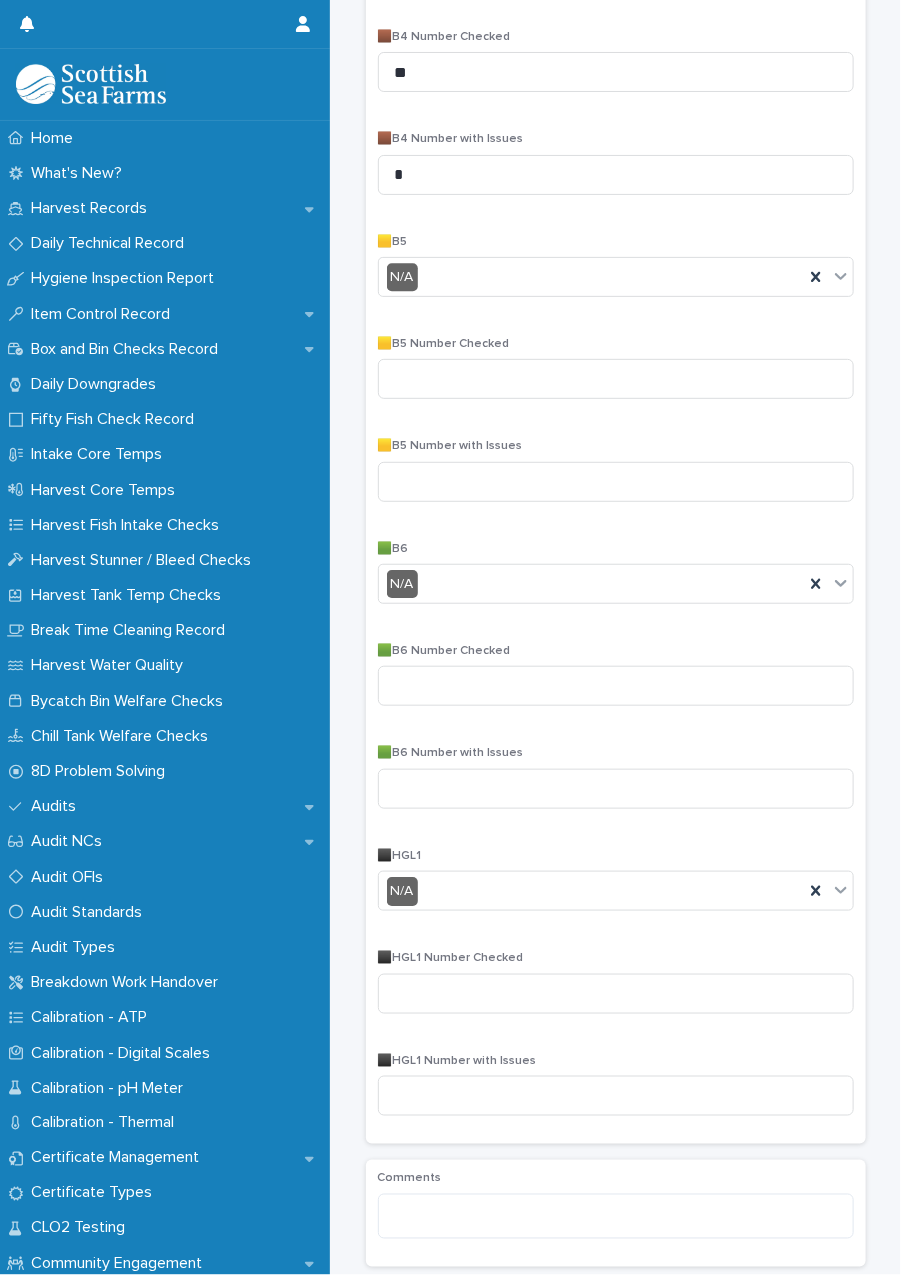 scroll, scrollTop: 1460, scrollLeft: 0, axis: vertical 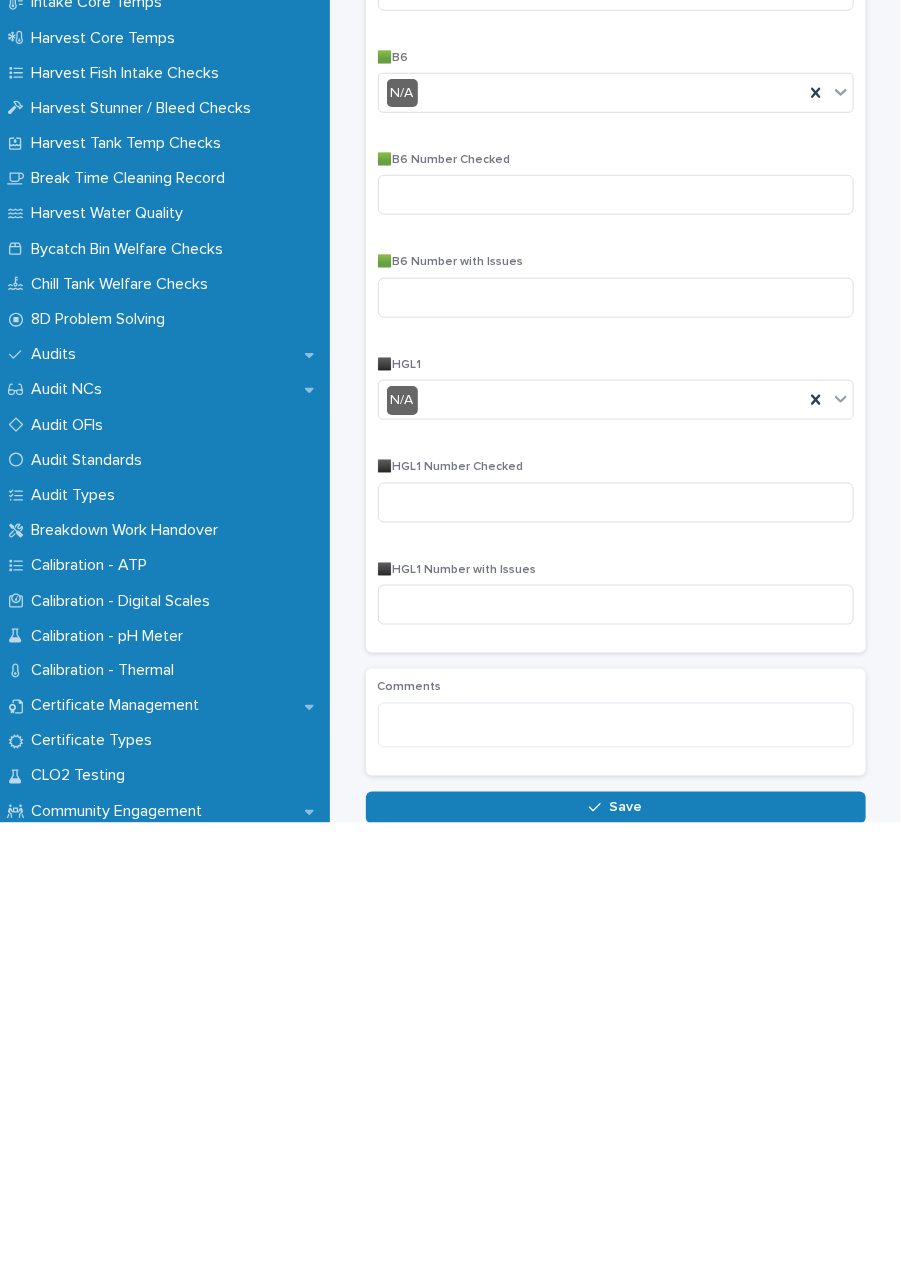 type on "*" 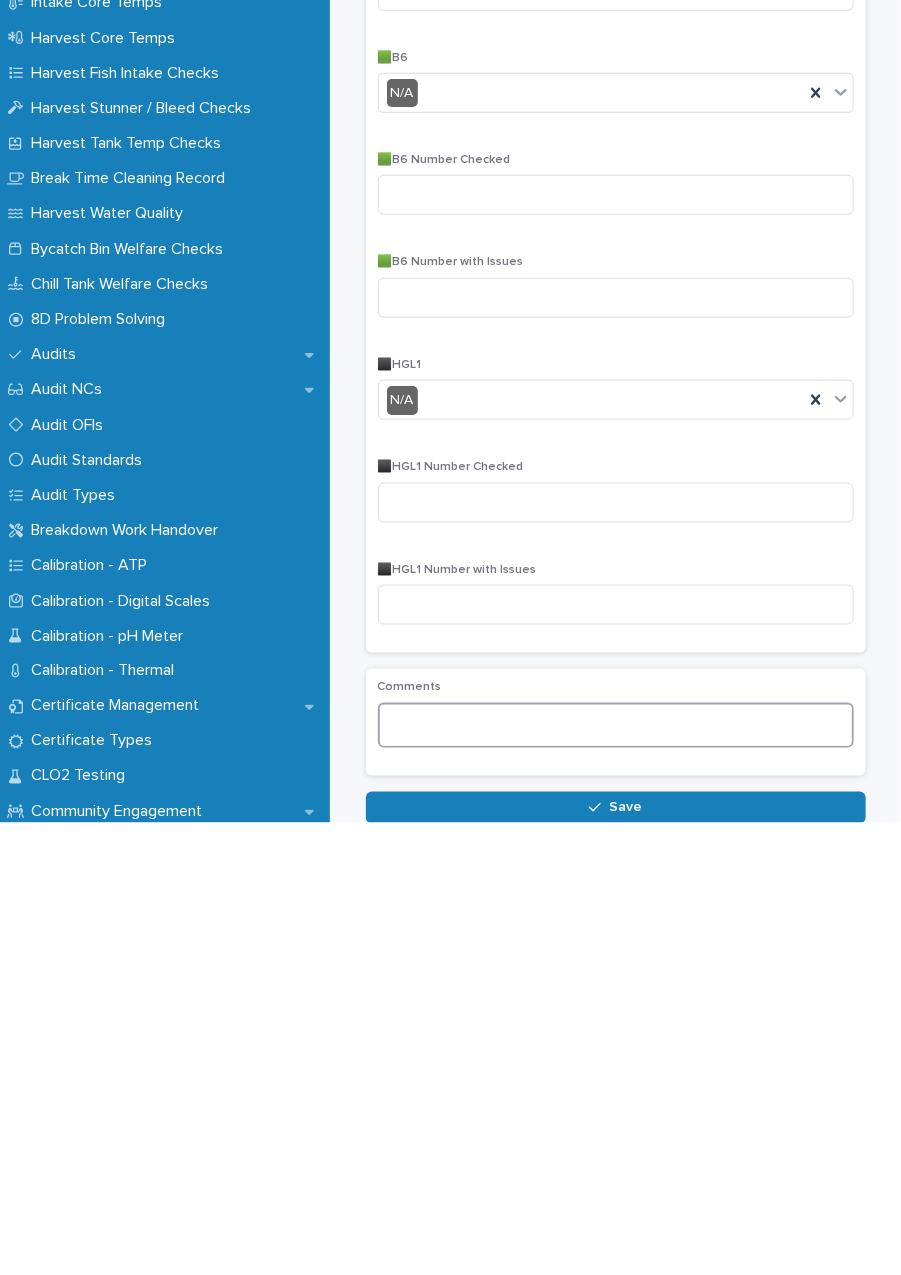 click at bounding box center [616, 1177] 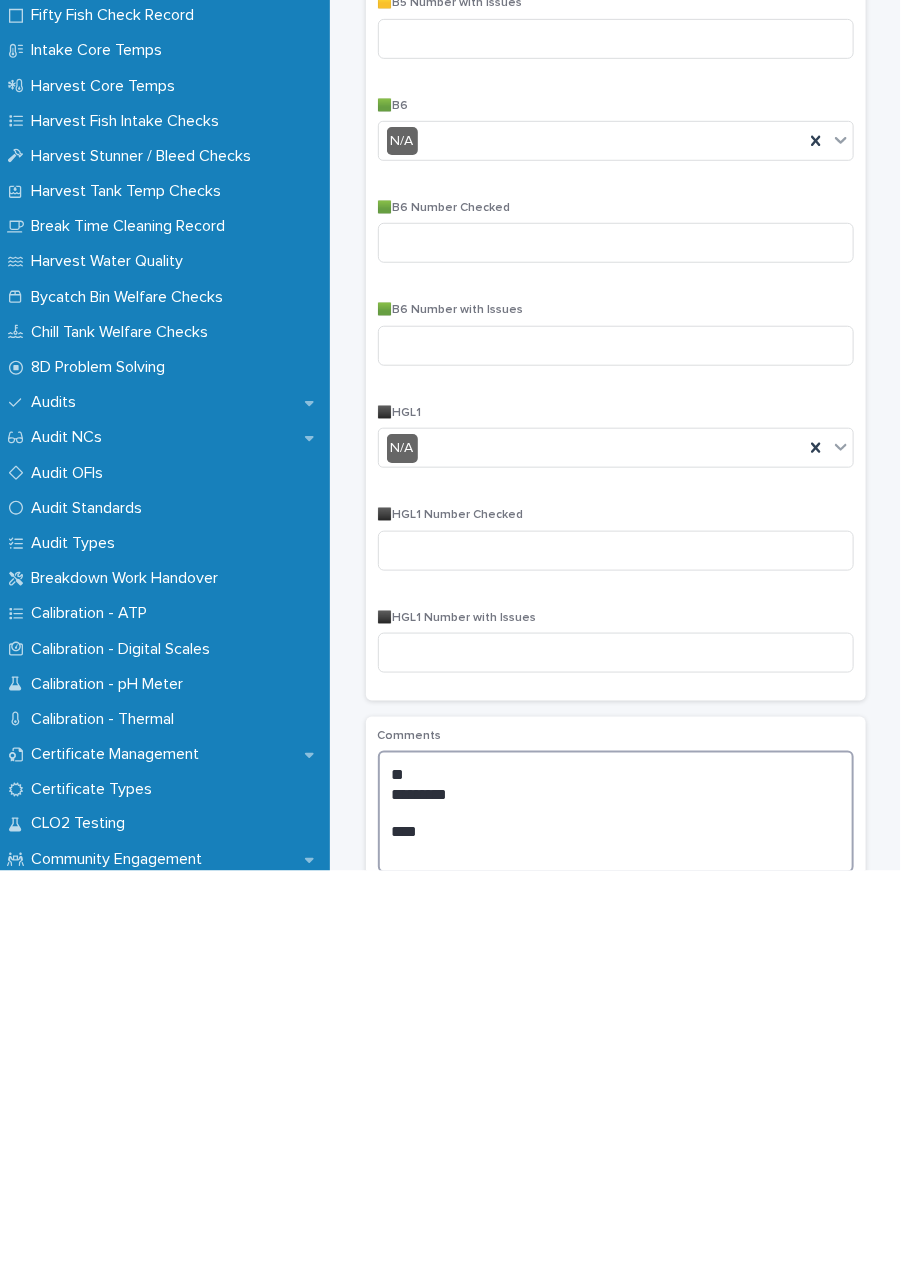 scroll, scrollTop: 2, scrollLeft: 0, axis: vertical 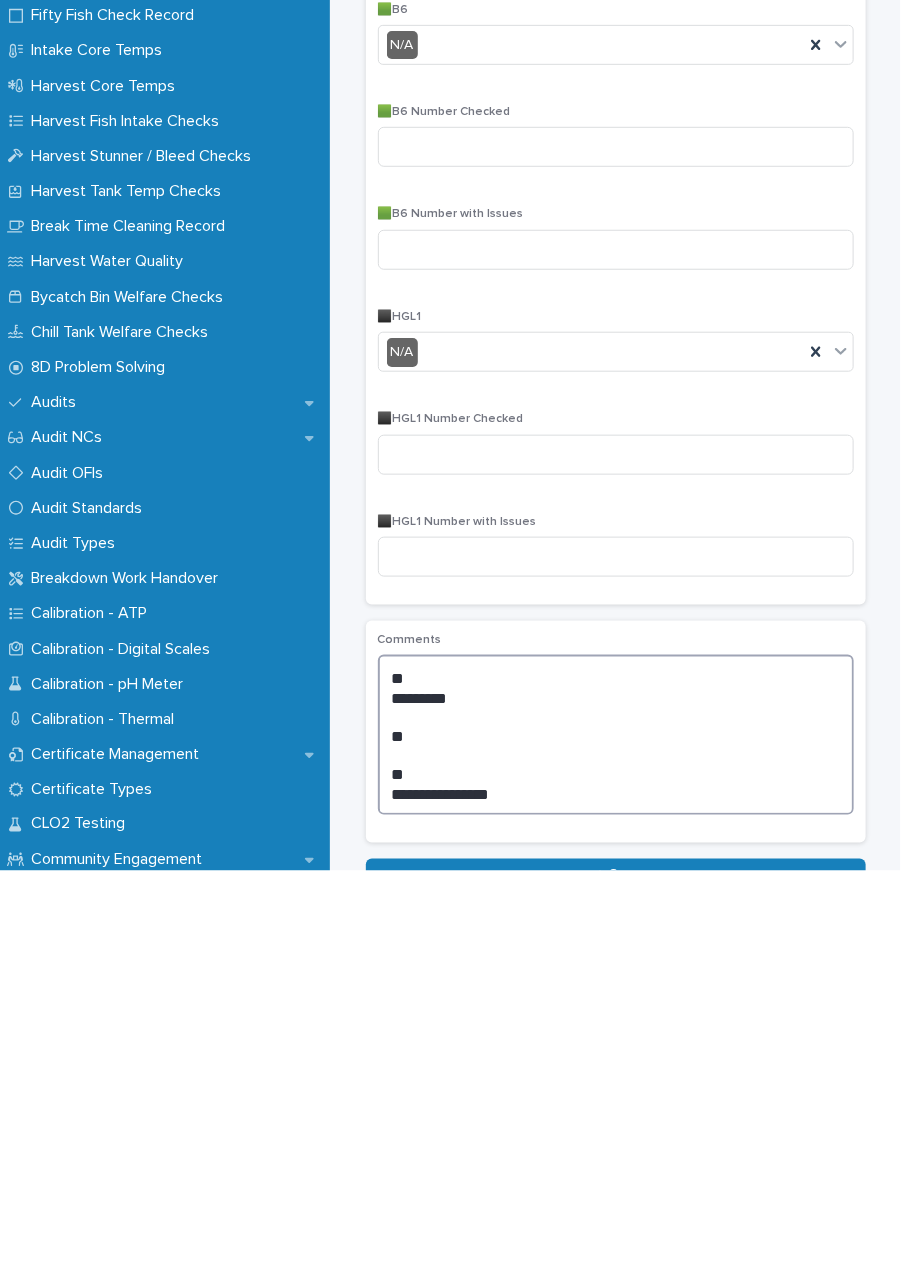 click on "**********" at bounding box center [616, 1138] 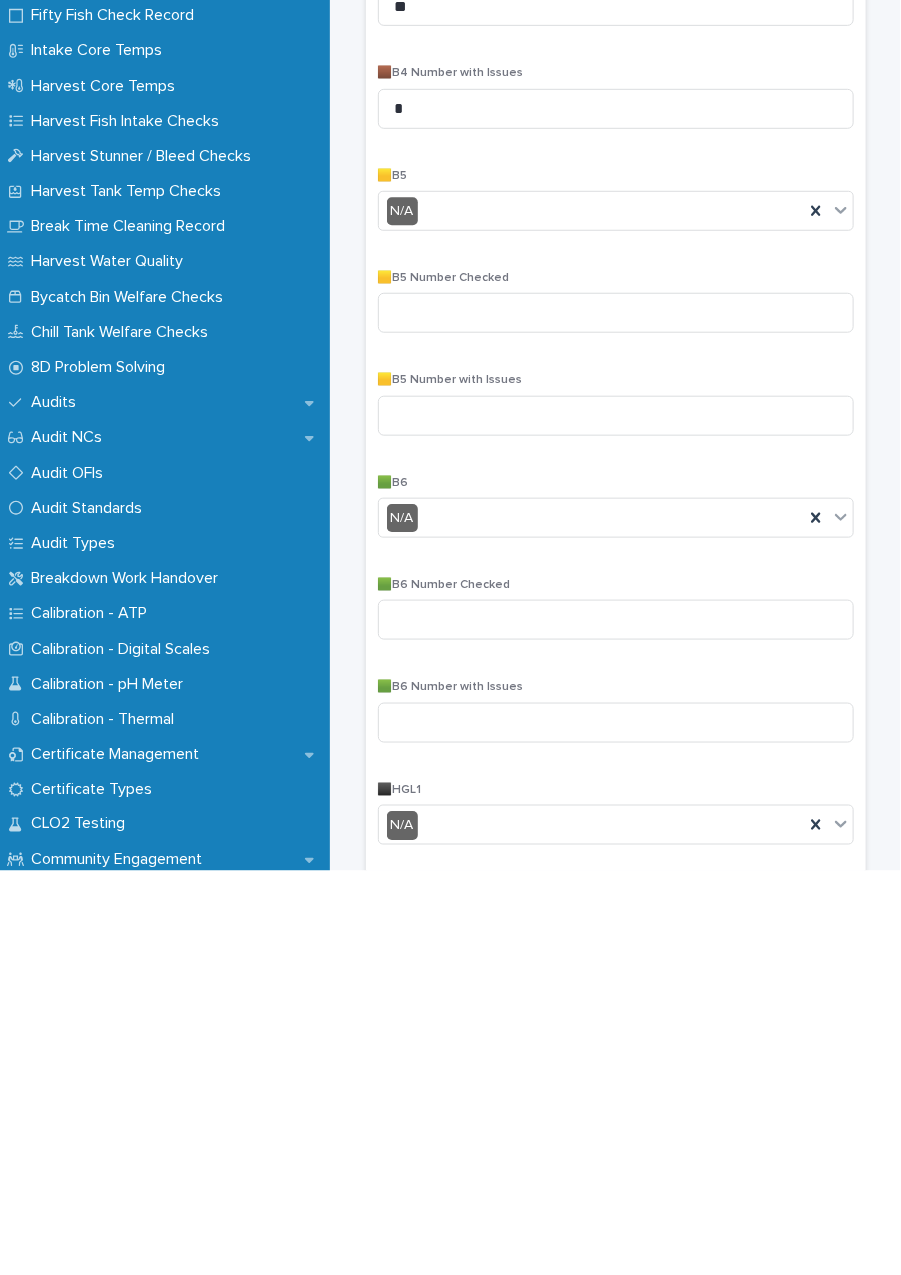 scroll, scrollTop: 1575, scrollLeft: 0, axis: vertical 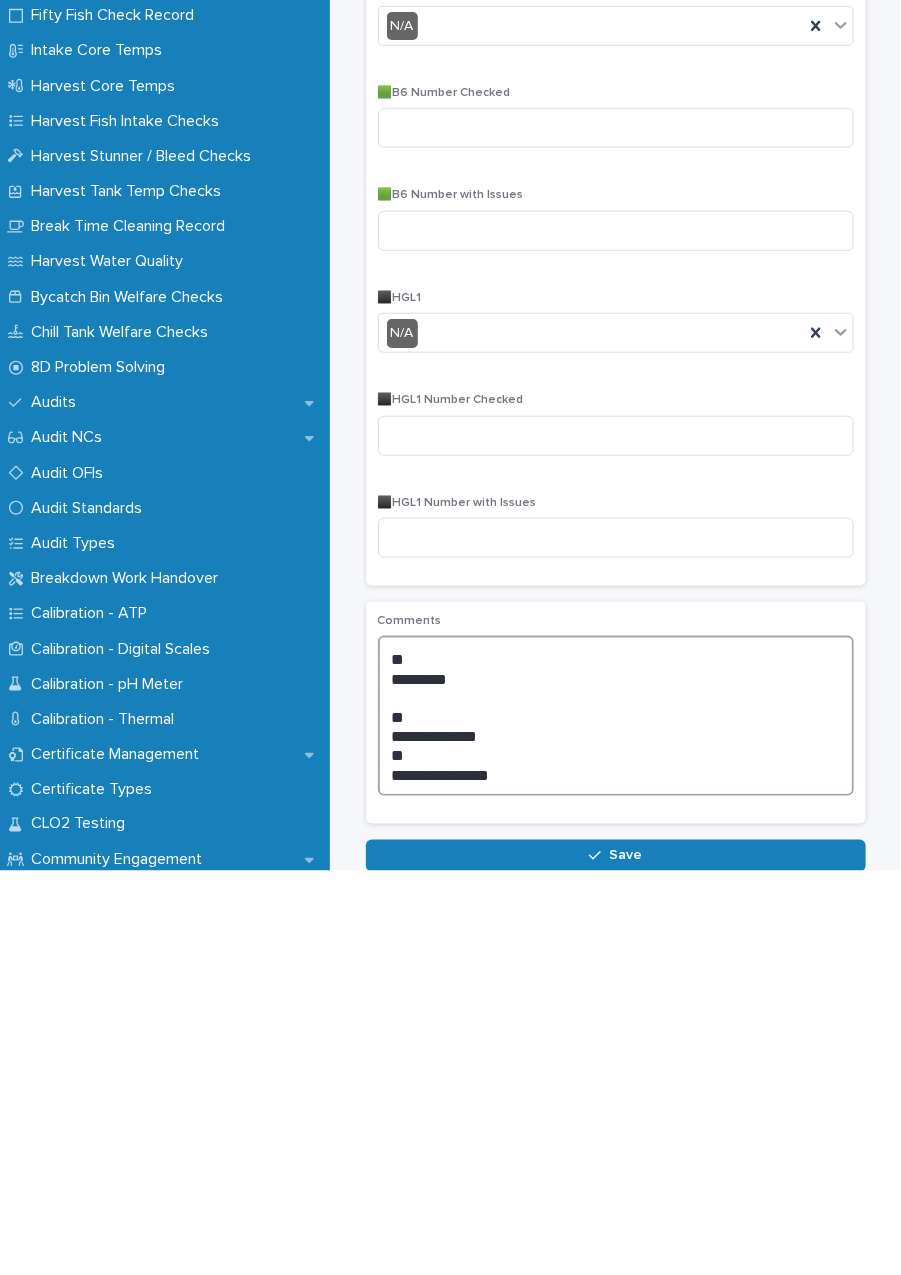 click on "**********" at bounding box center (616, 1119) 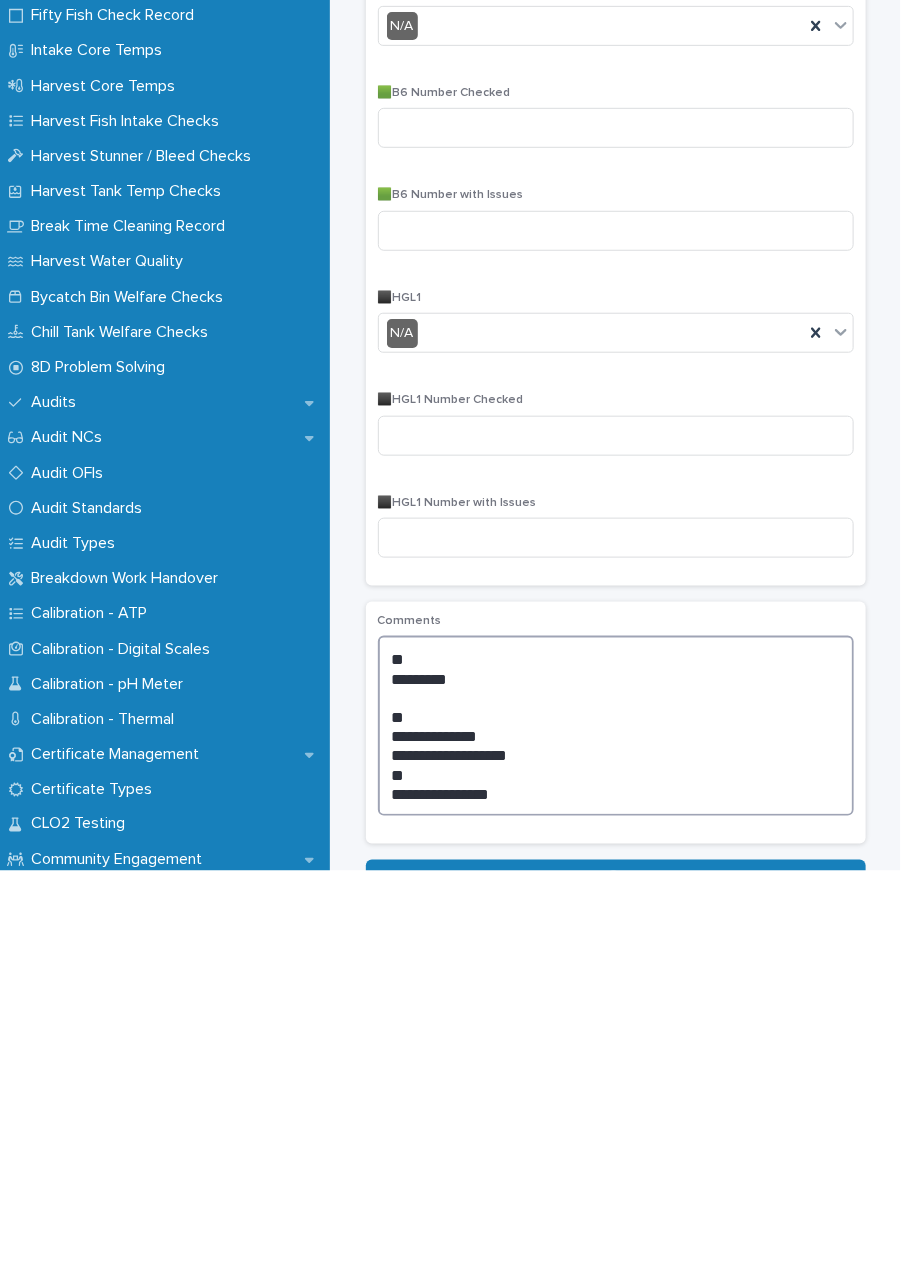click on "**********" at bounding box center (616, 1129) 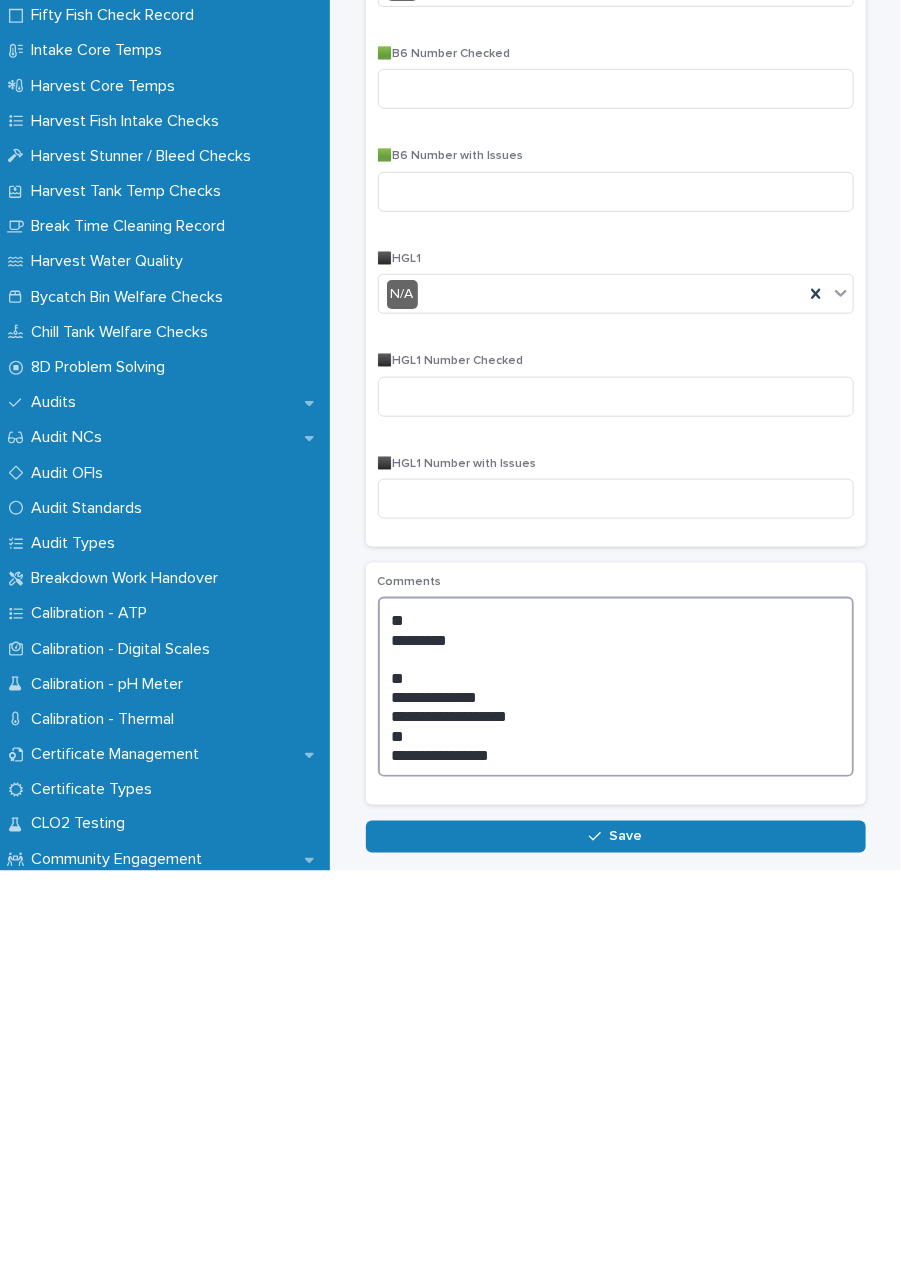 scroll, scrollTop: 1595, scrollLeft: 0, axis: vertical 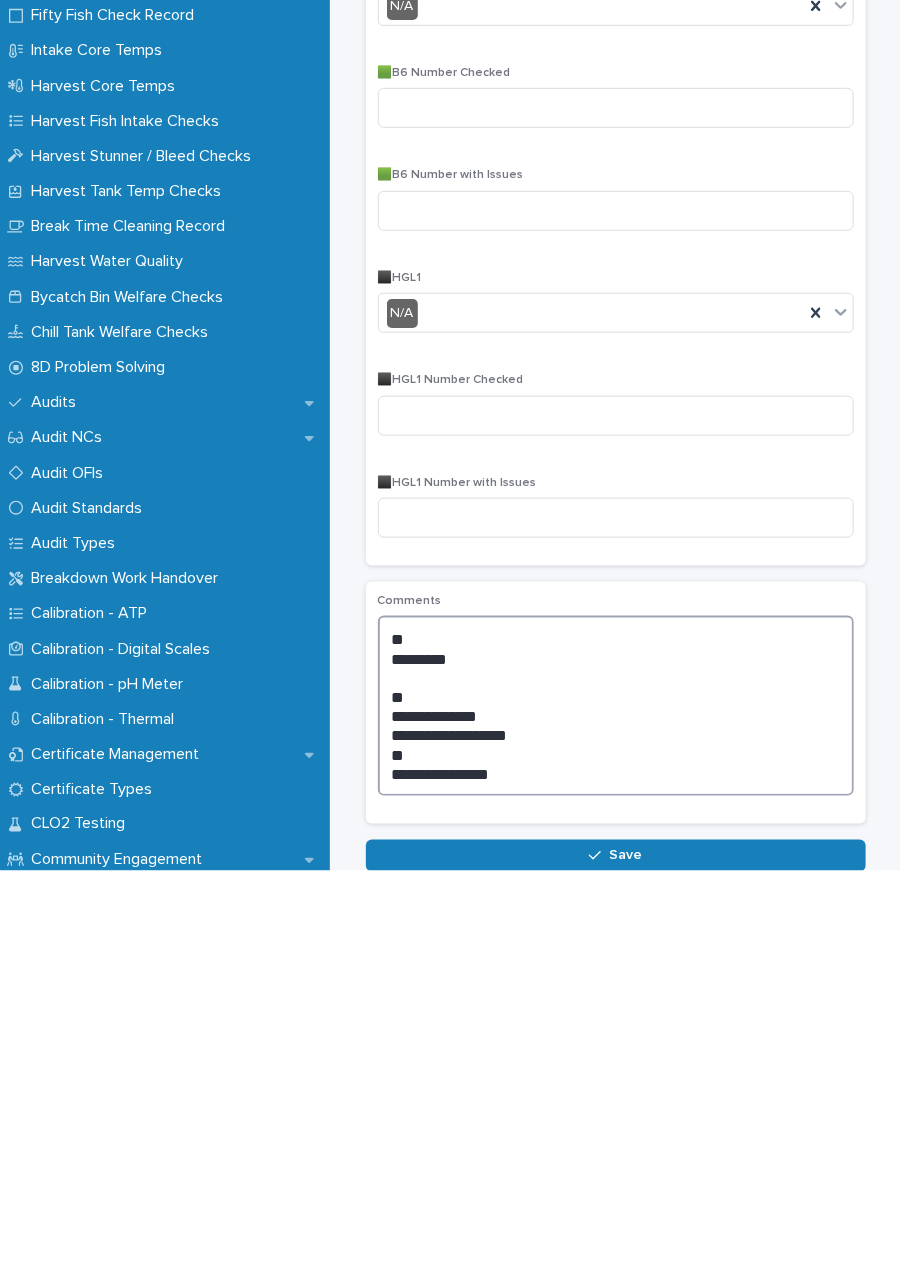 click on "**********" at bounding box center [616, 1109] 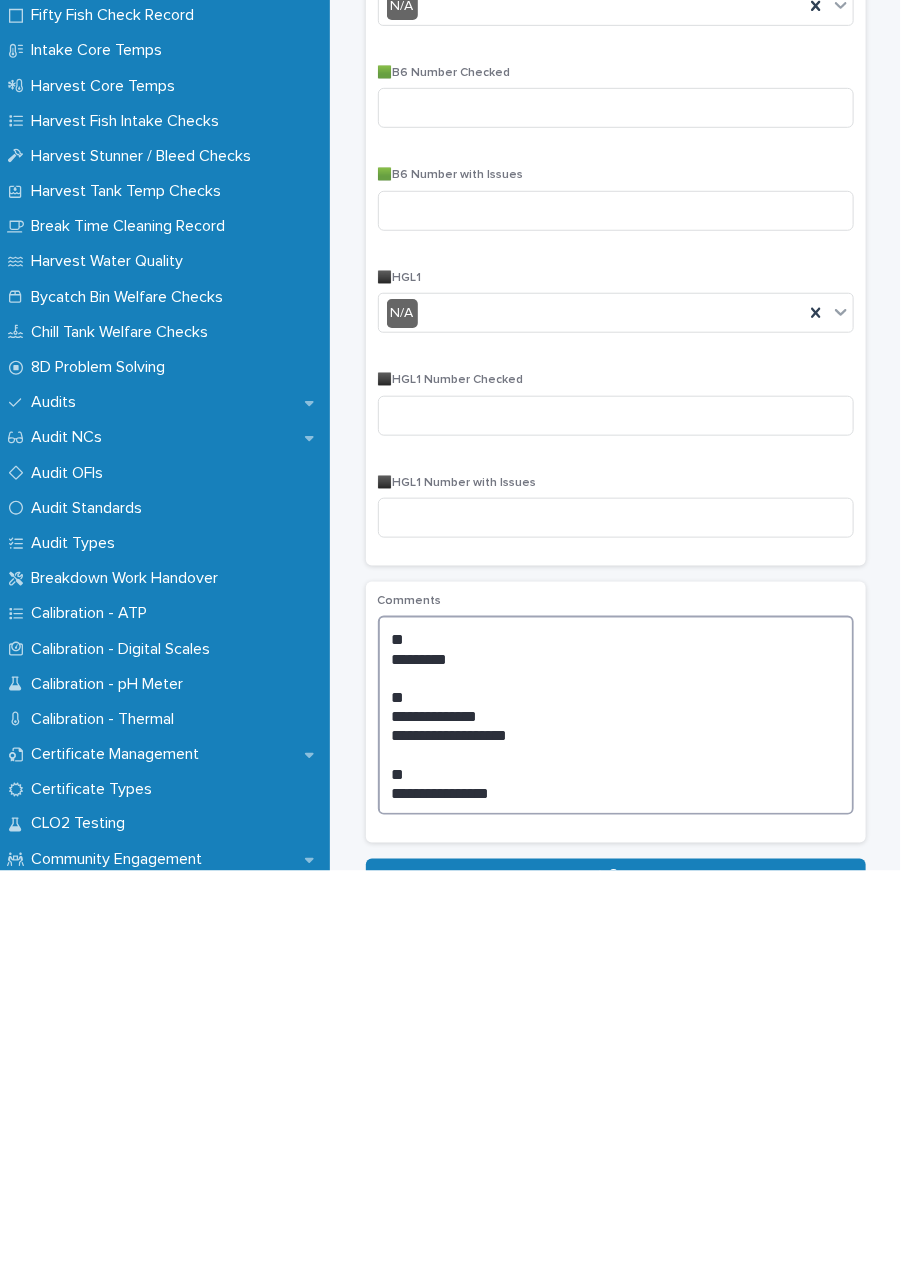 click on "**********" at bounding box center [616, 1119] 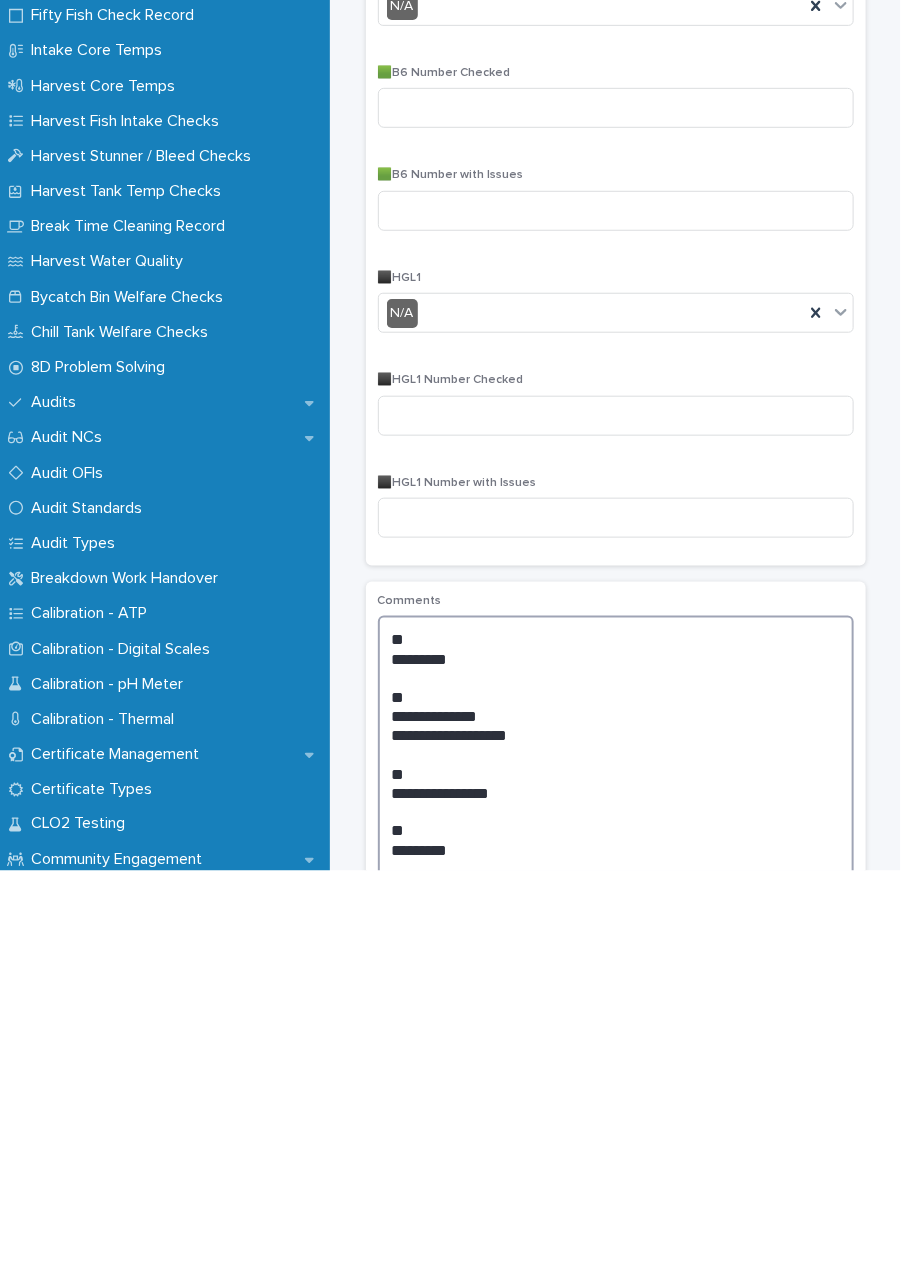 scroll, scrollTop: 78, scrollLeft: 0, axis: vertical 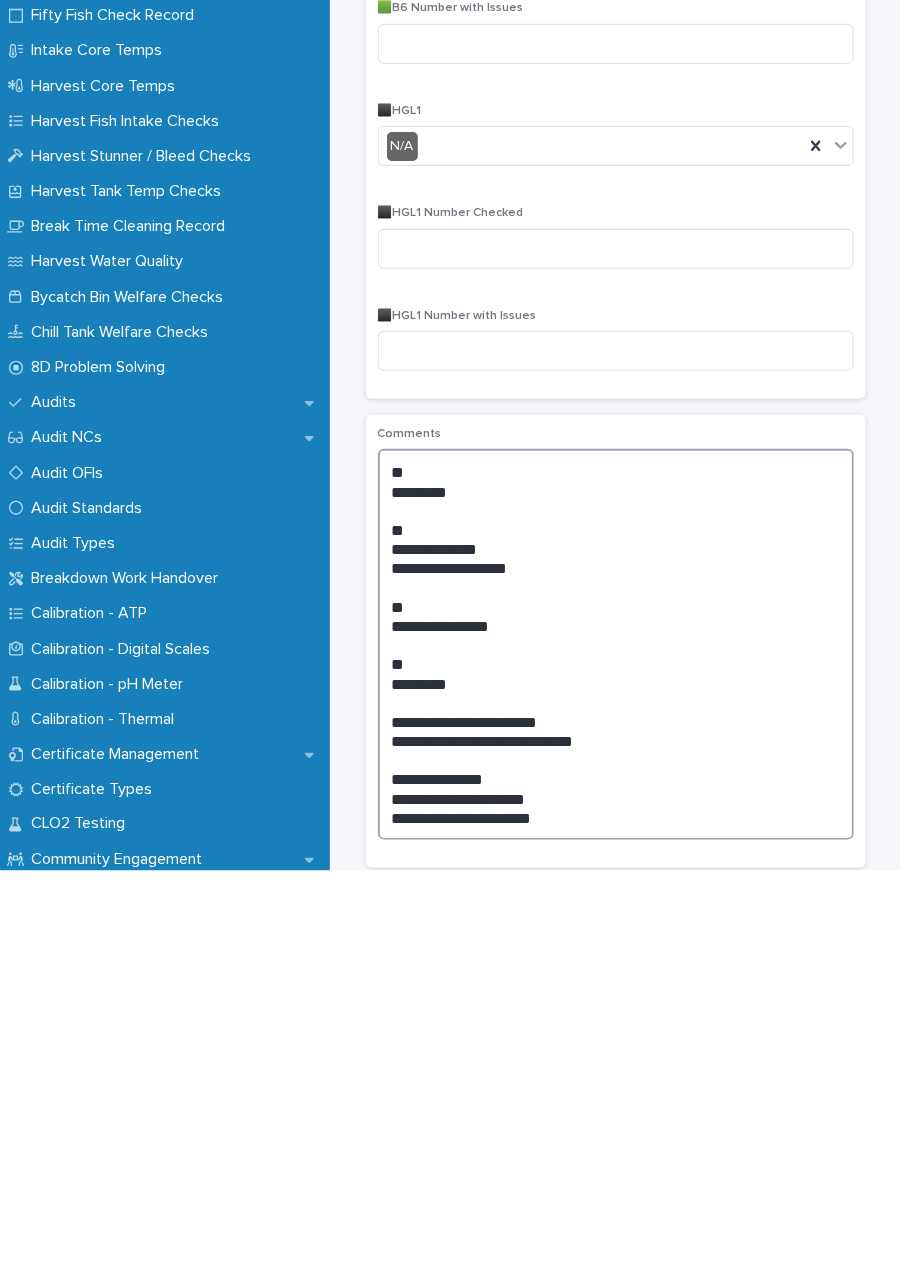 type on "**********" 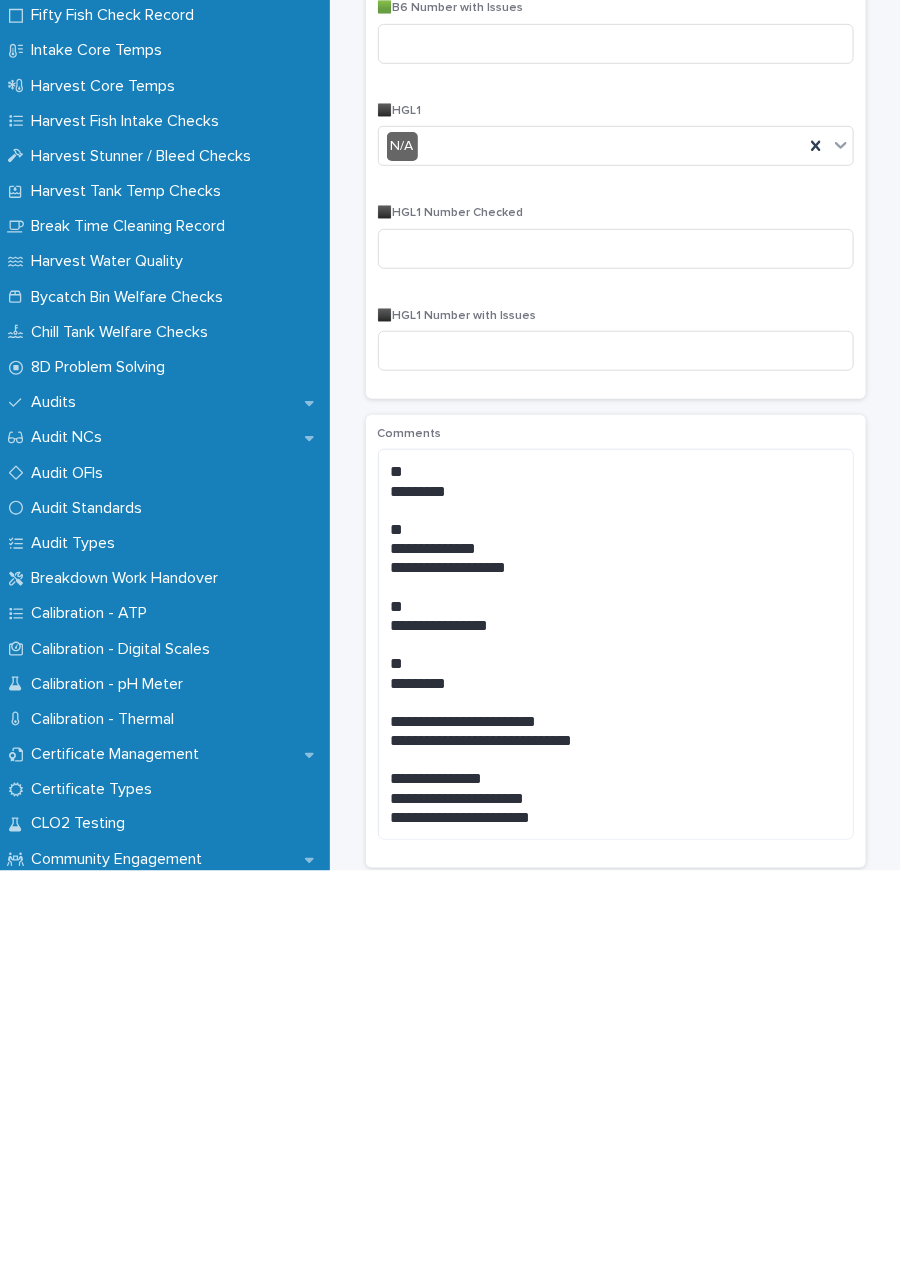 click on "Save" at bounding box center (616, 1304) 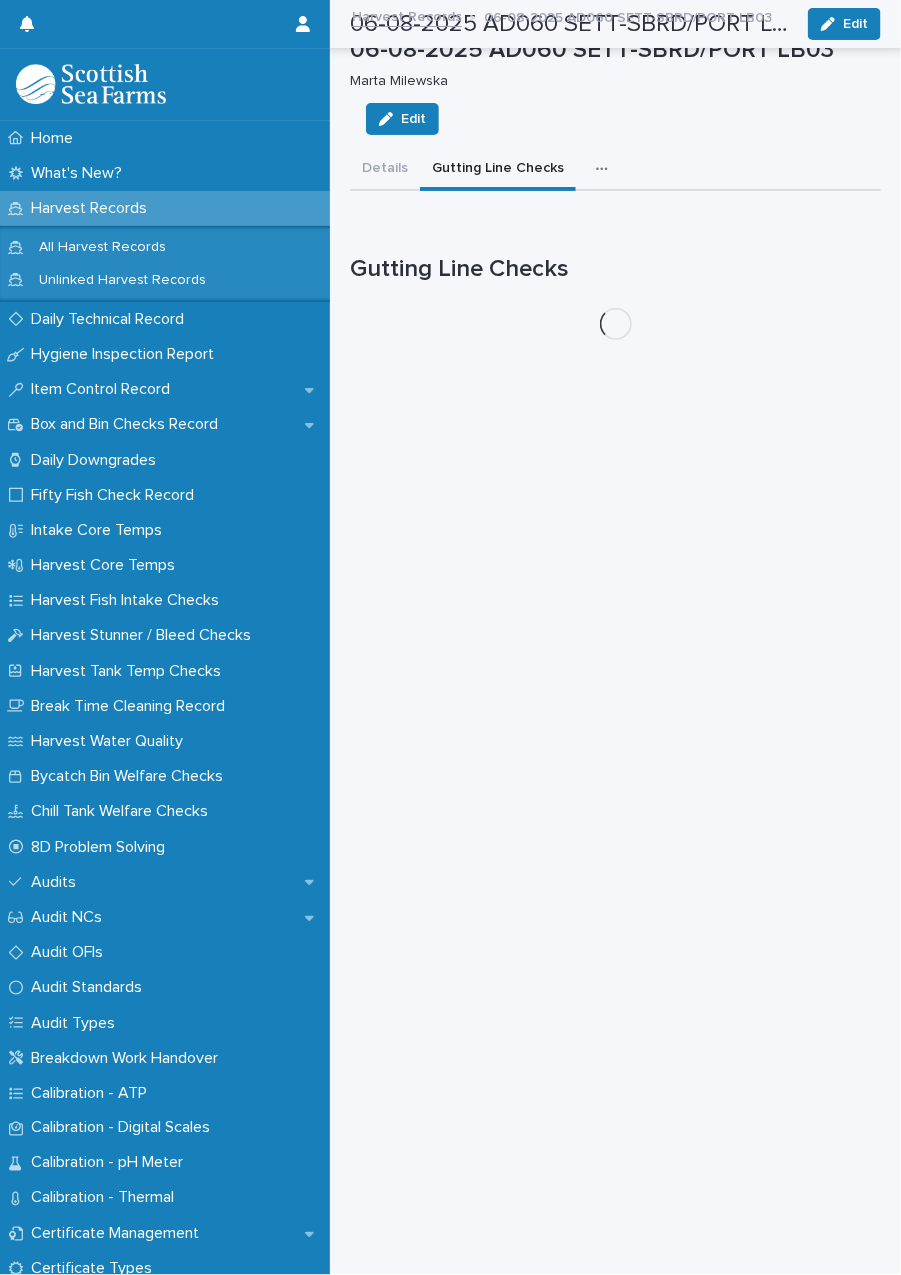 scroll, scrollTop: 0, scrollLeft: 0, axis: both 